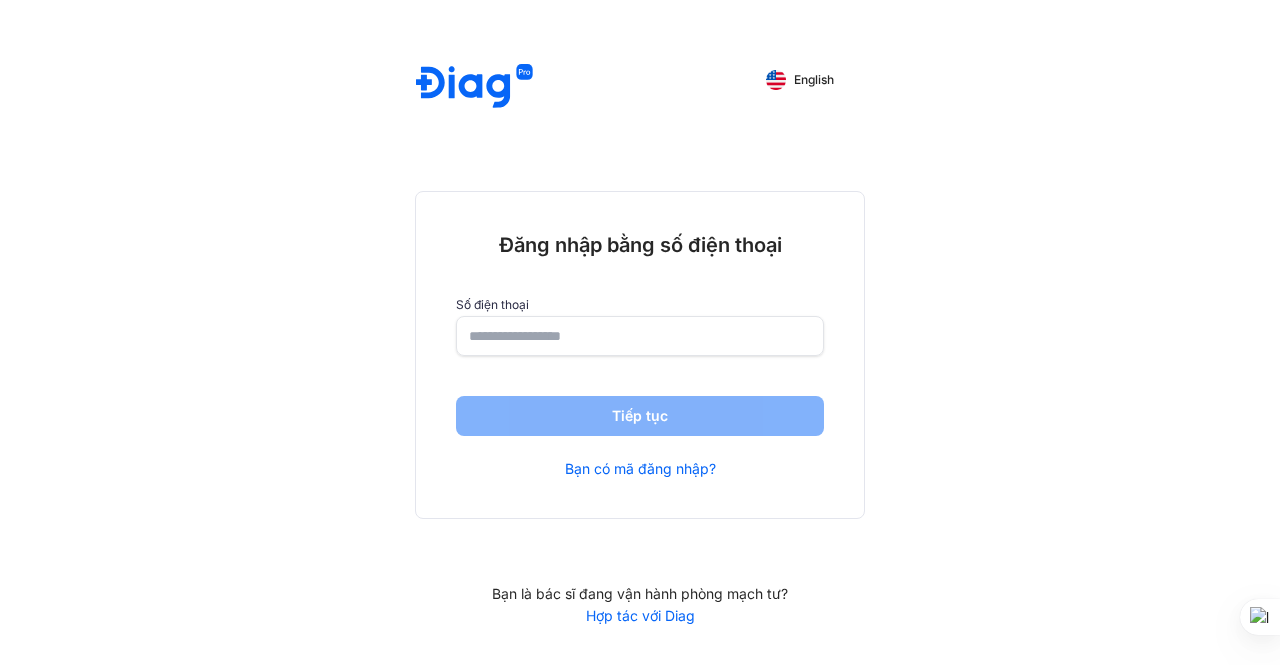 scroll, scrollTop: 0, scrollLeft: 0, axis: both 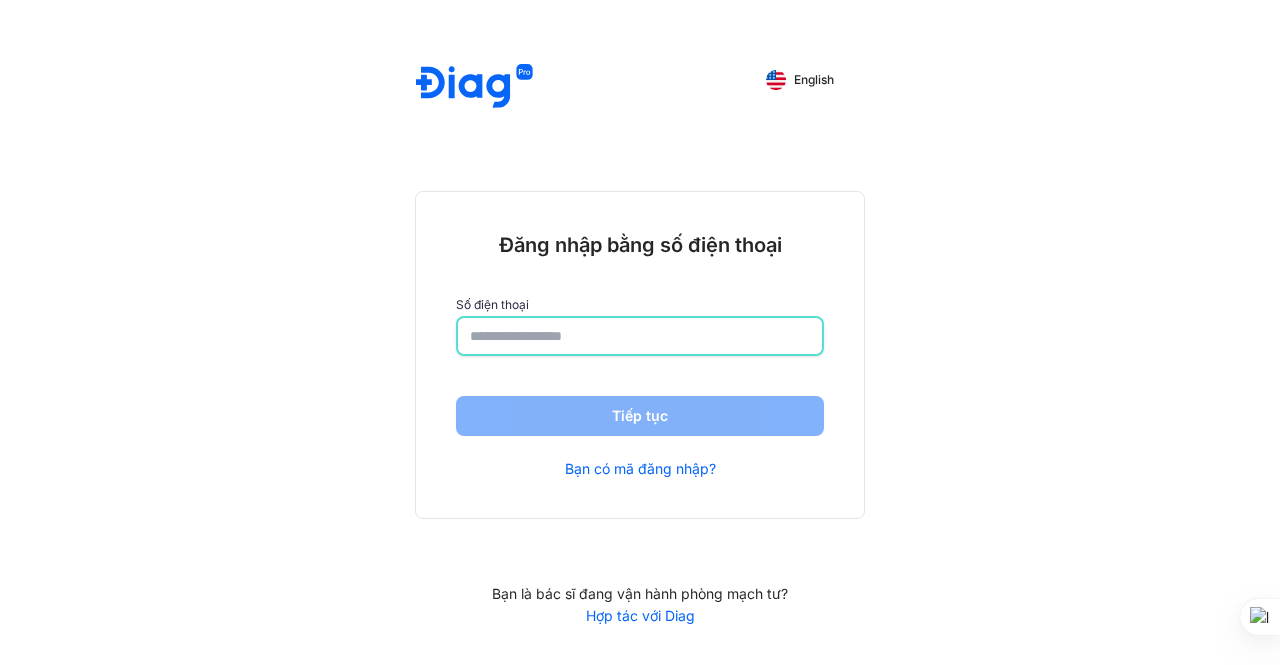 click 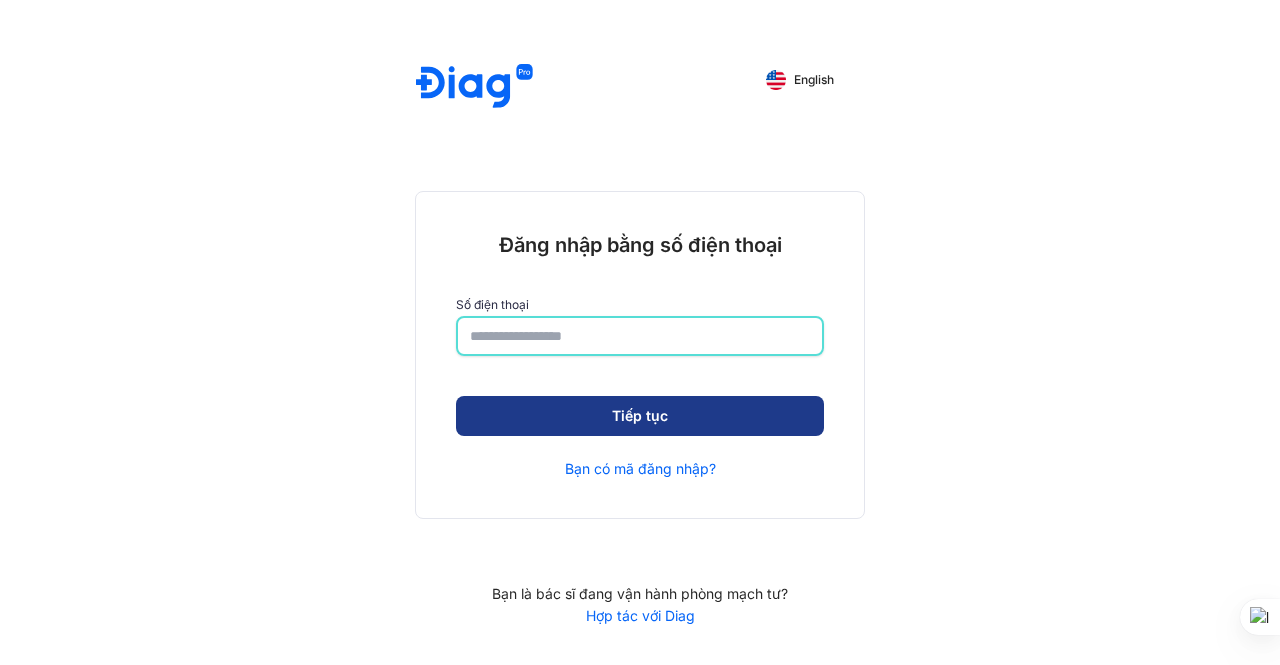 type on "**********" 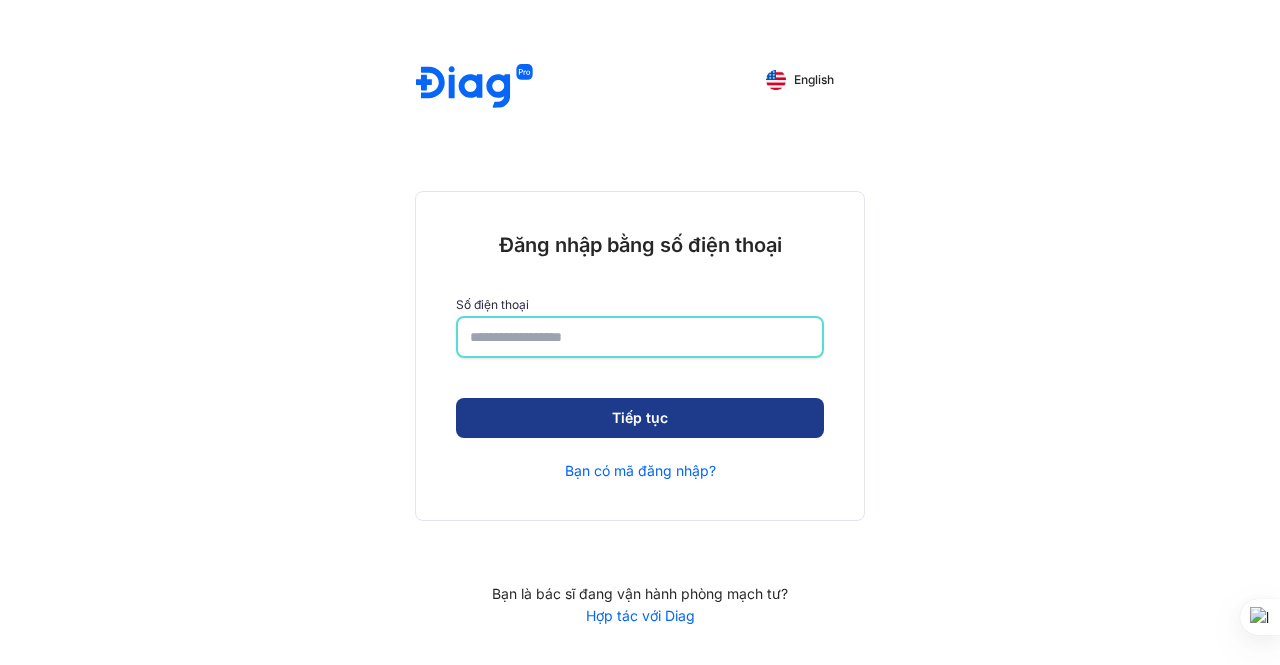 click on "Tiếp tục" at bounding box center (640, 418) 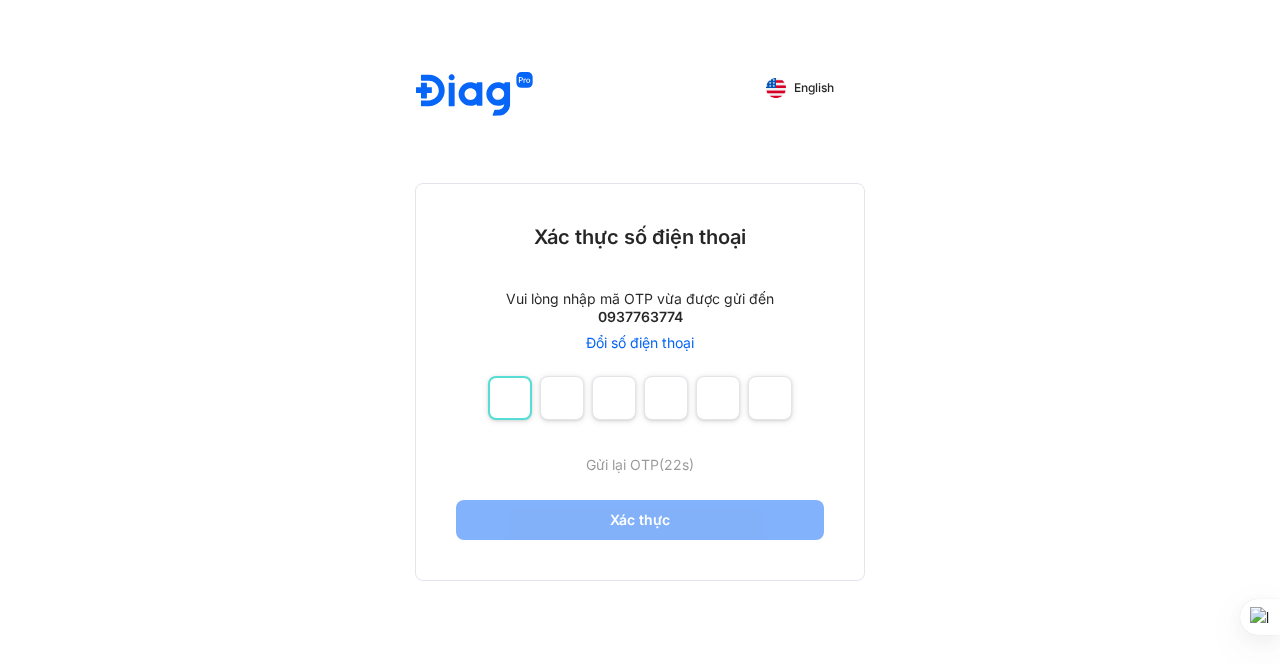 click at bounding box center [510, 398] 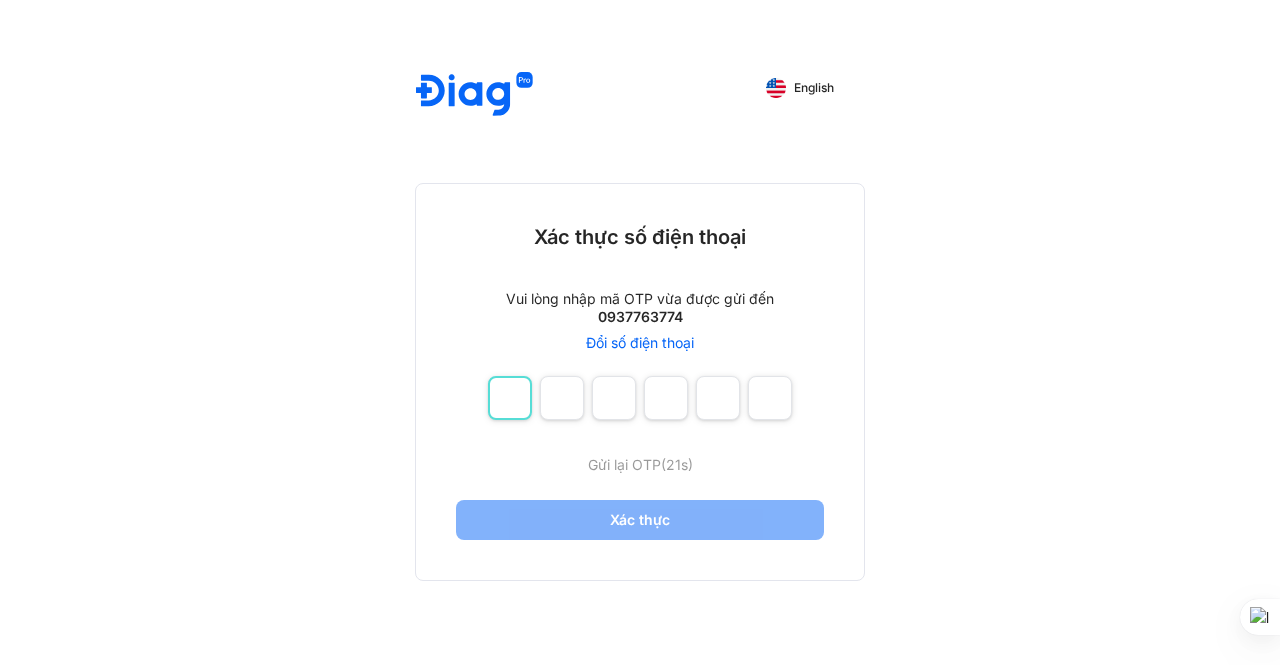 type on "*" 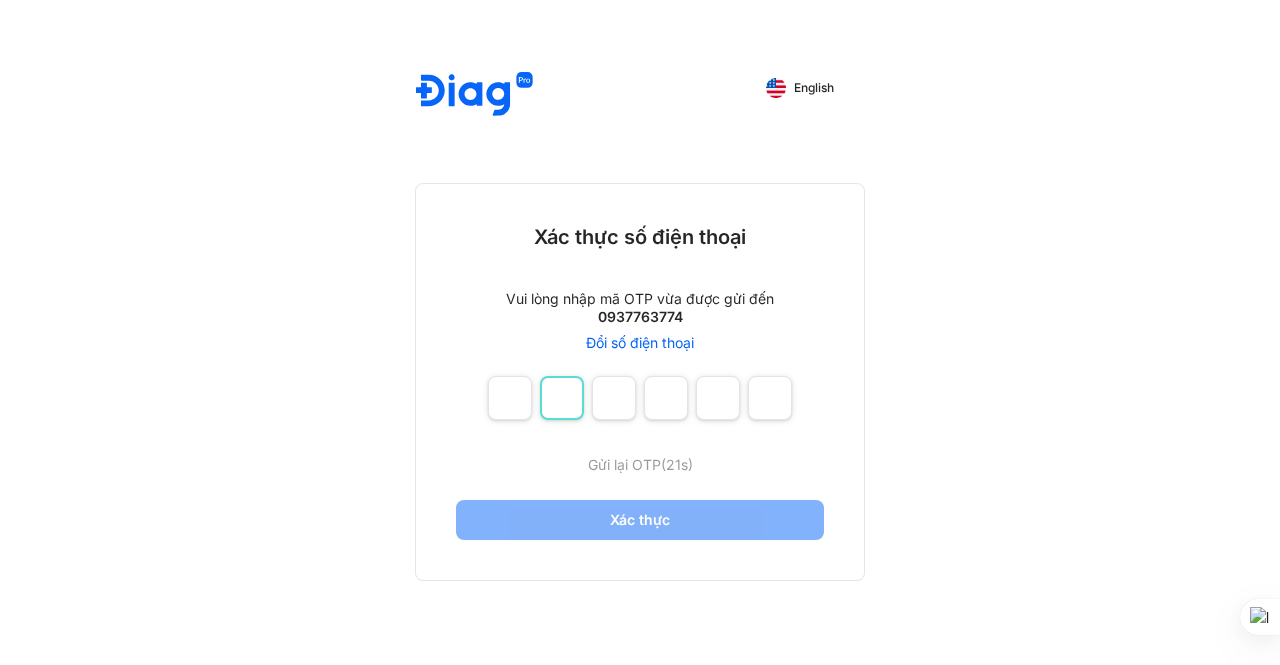 type on "*" 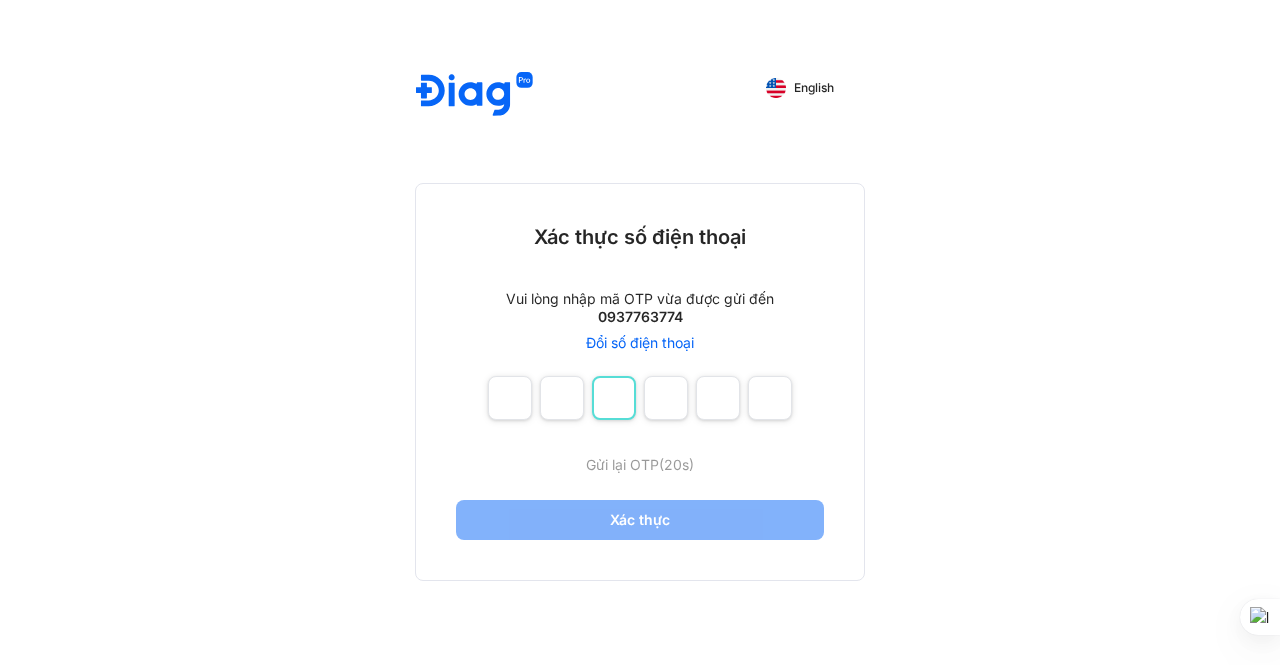 type on "*" 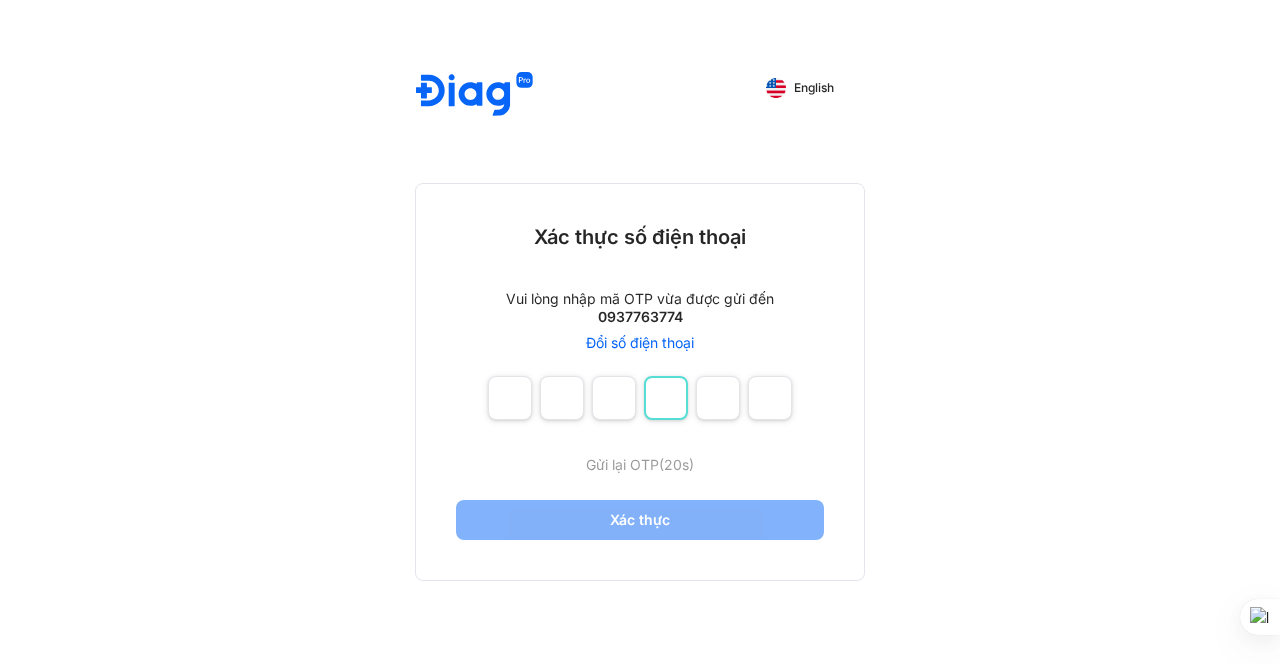 type on "*" 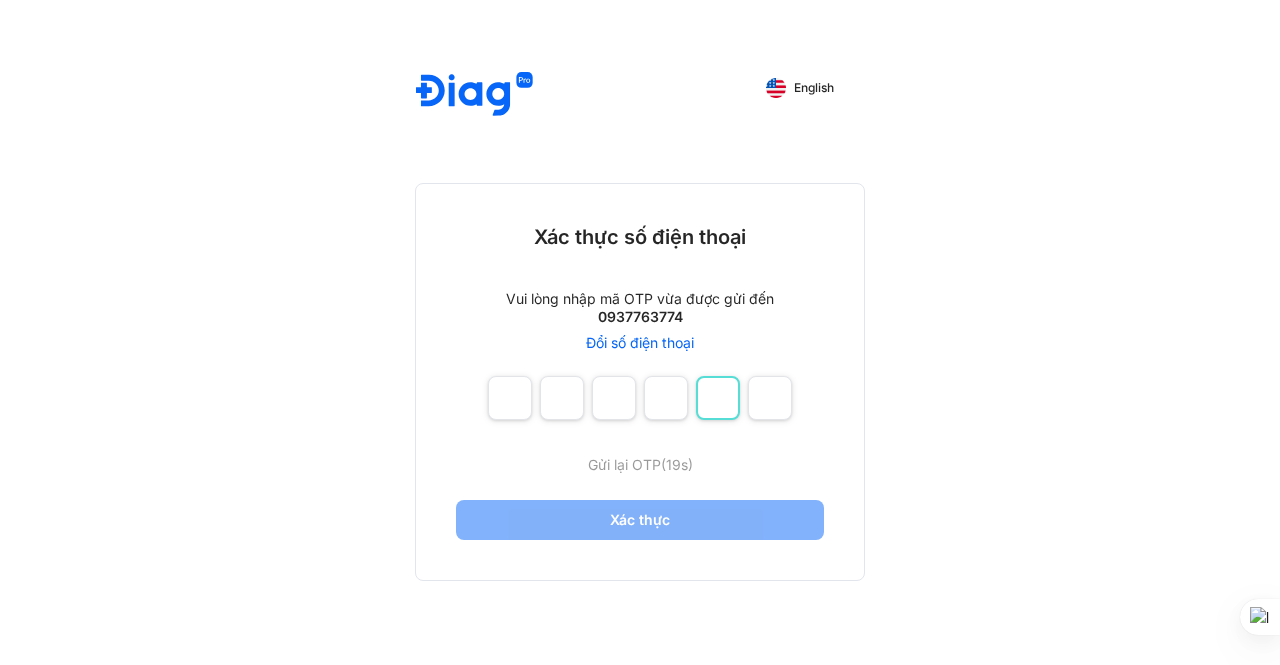 type on "*" 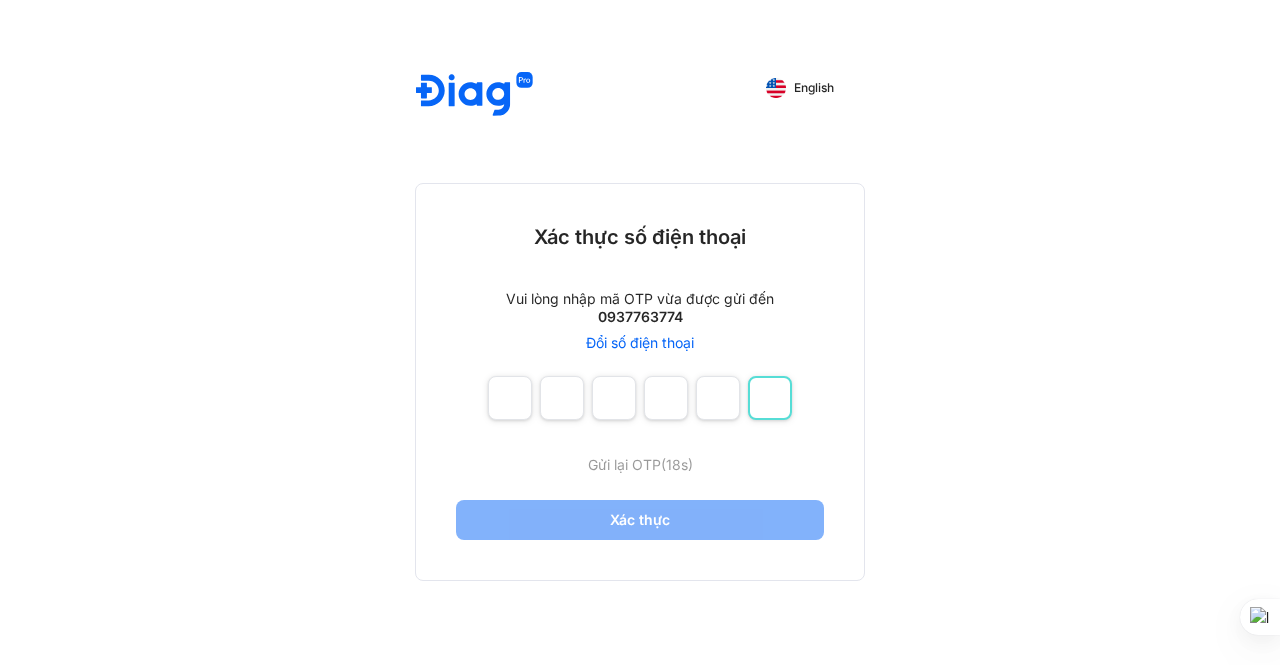 type on "*" 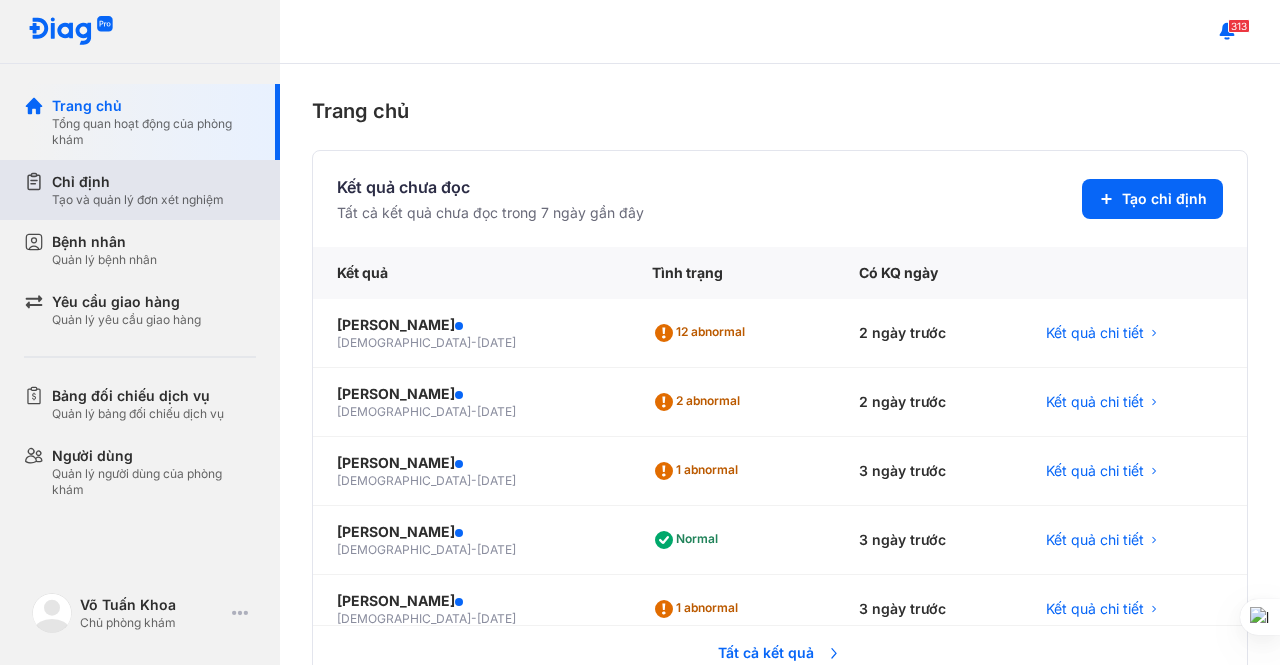 click on "Chỉ định" at bounding box center [138, 182] 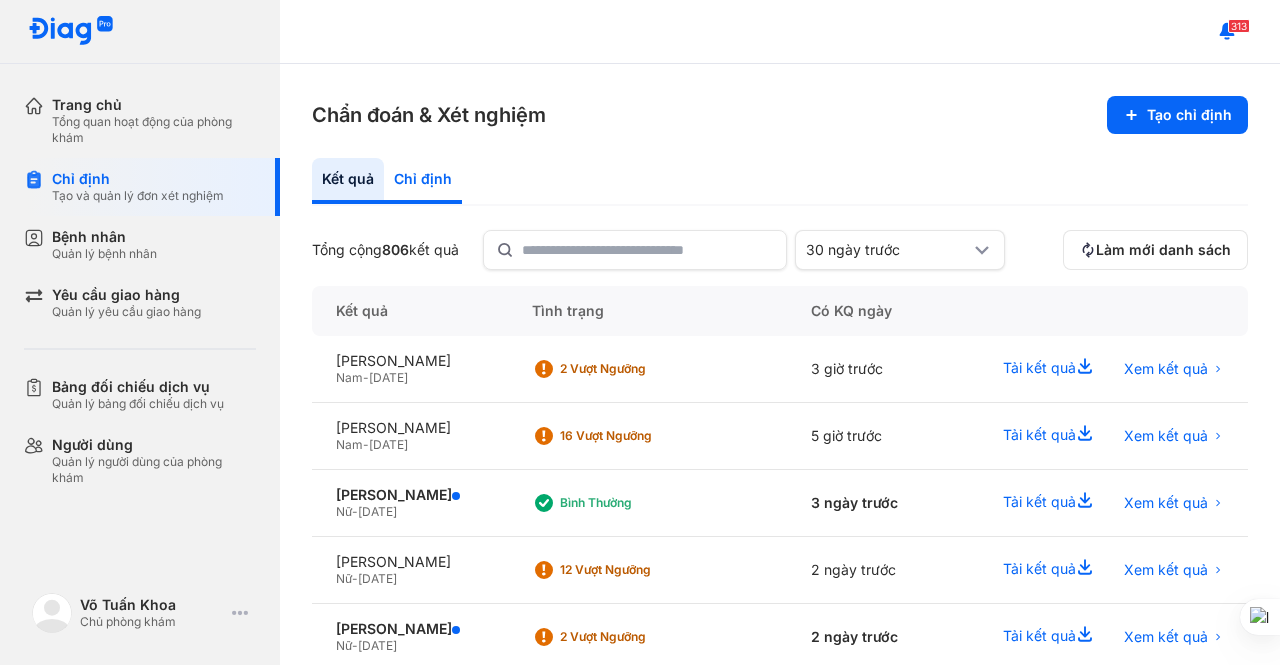 click on "Chỉ định" 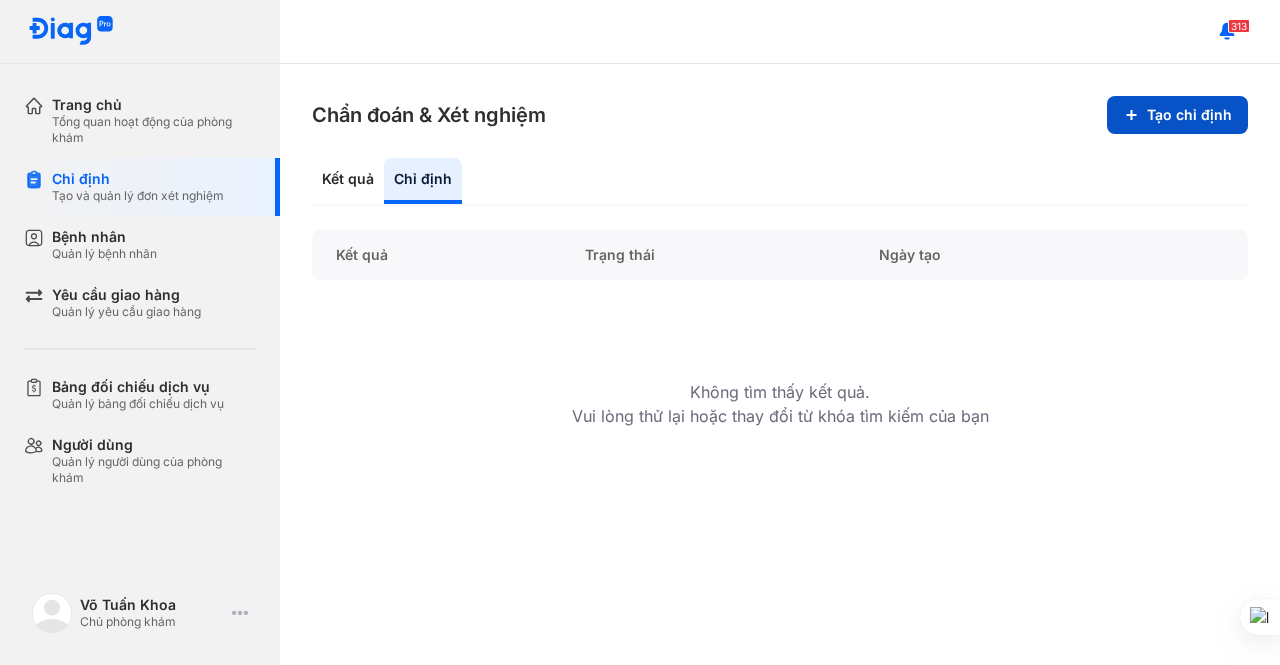 click on "Tạo chỉ định" at bounding box center (1177, 115) 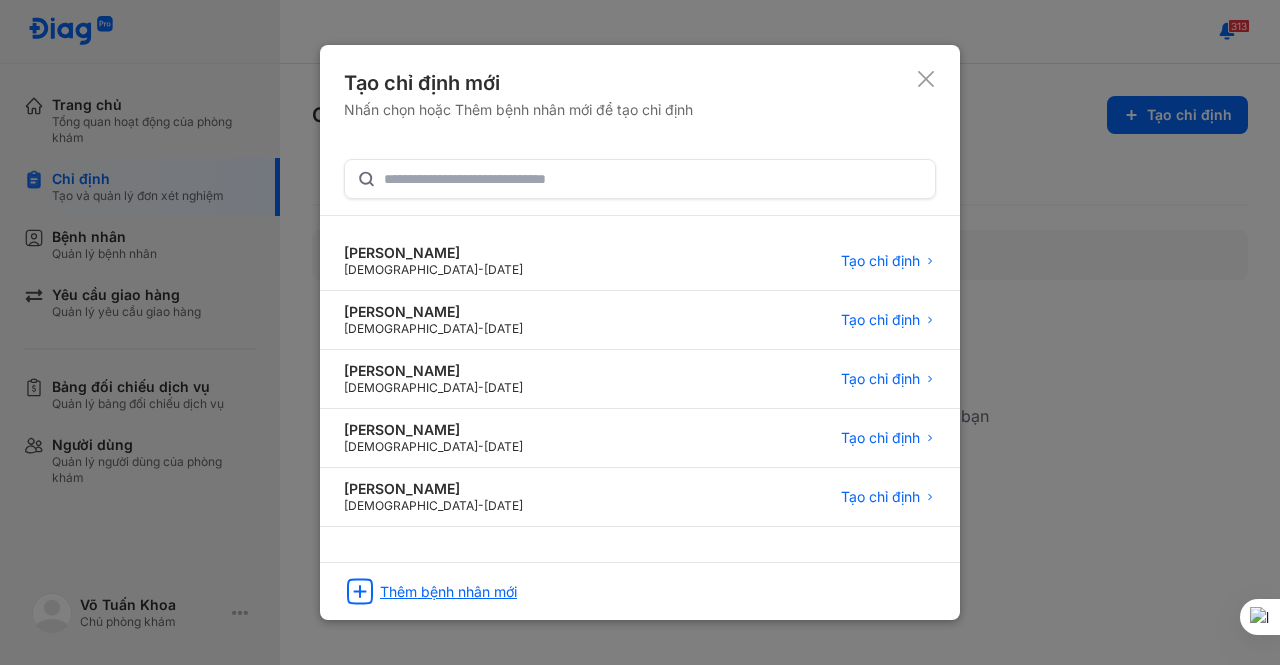 click 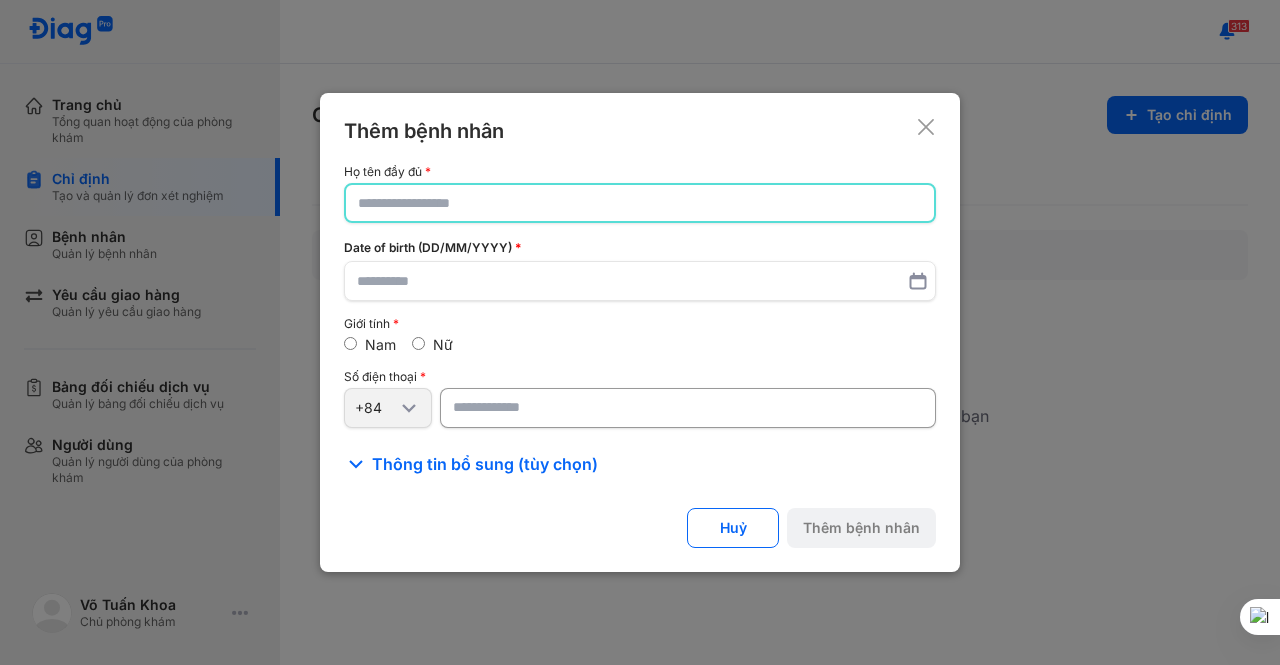click 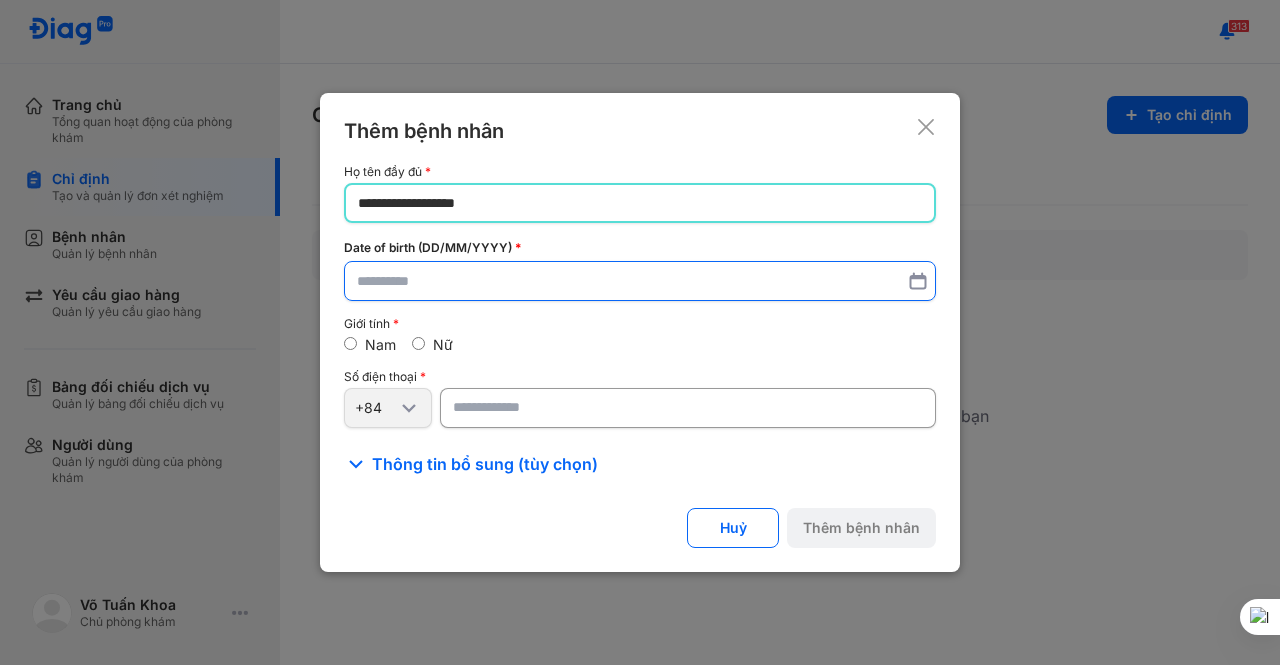 type on "**********" 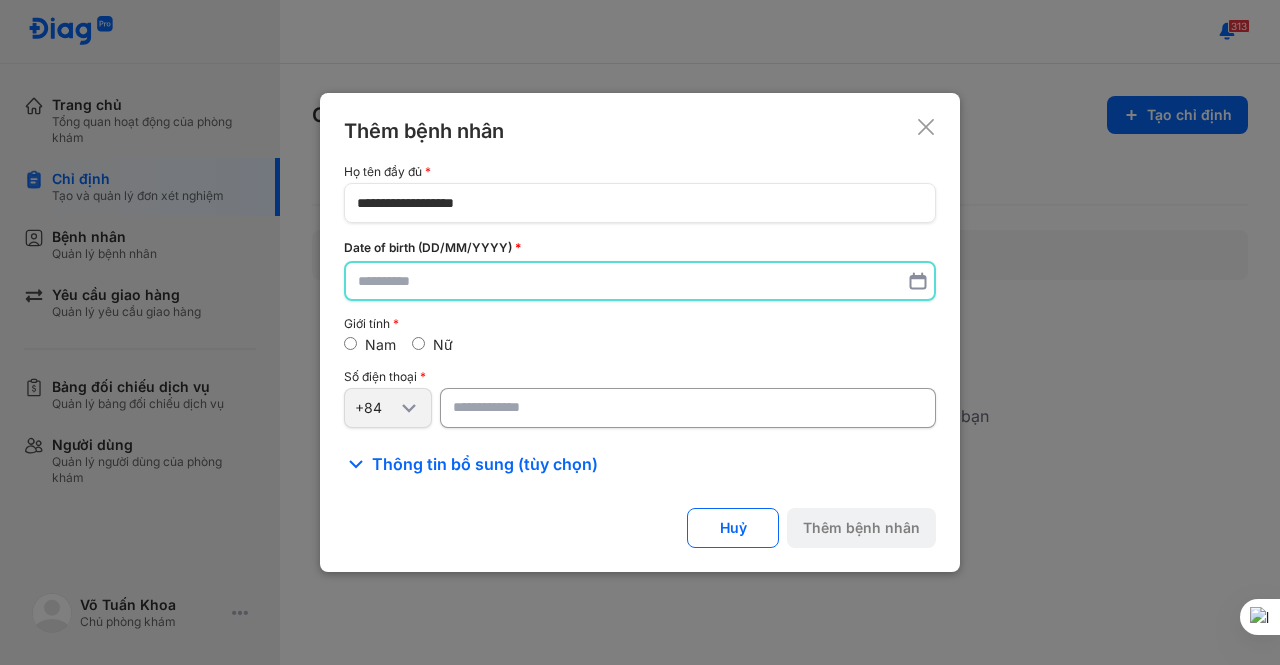 click at bounding box center [640, 281] 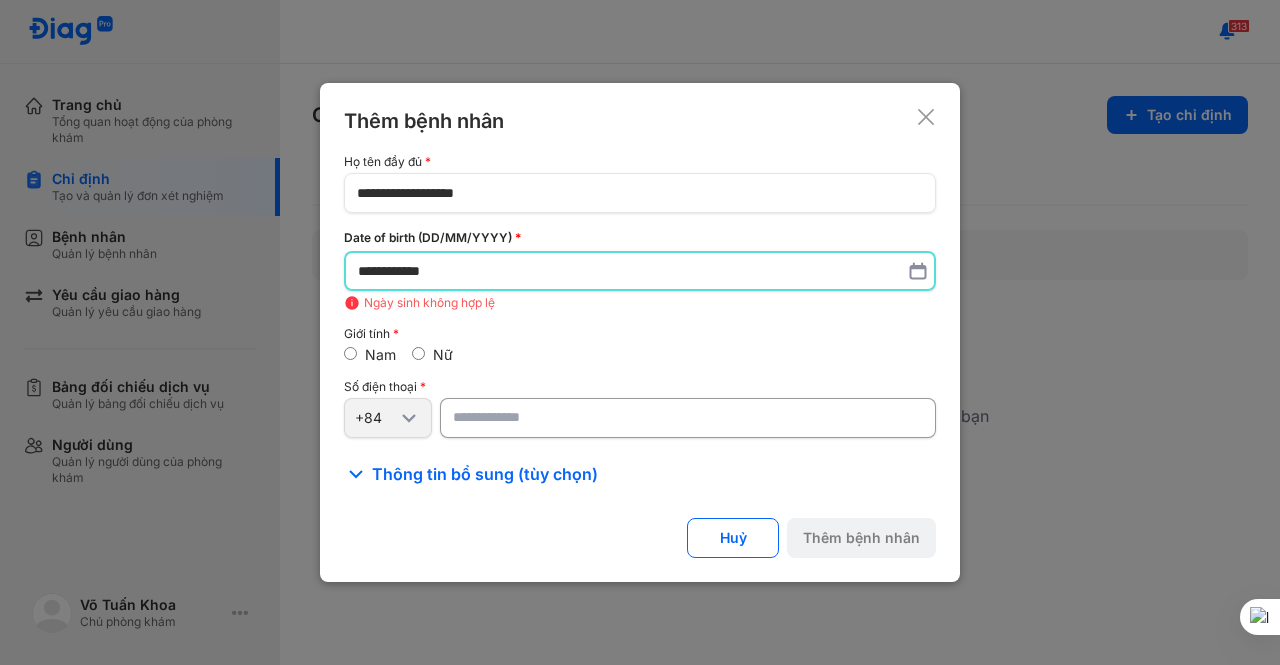 click on "**********" at bounding box center [640, 271] 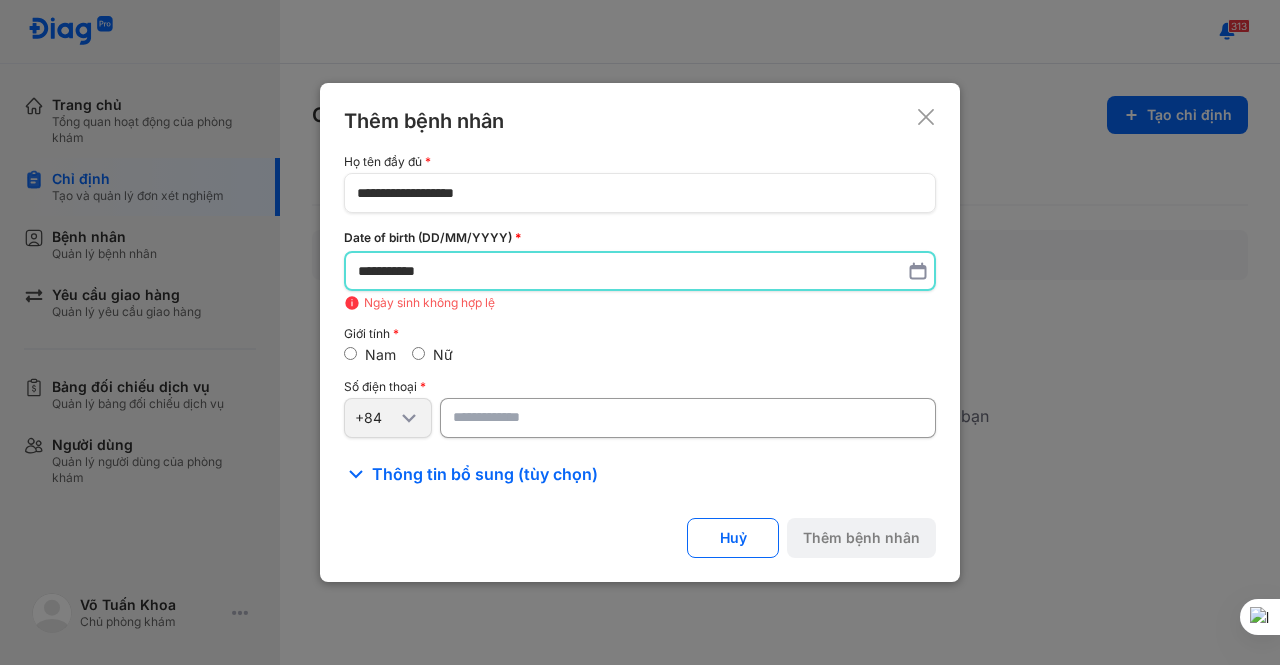 type on "**********" 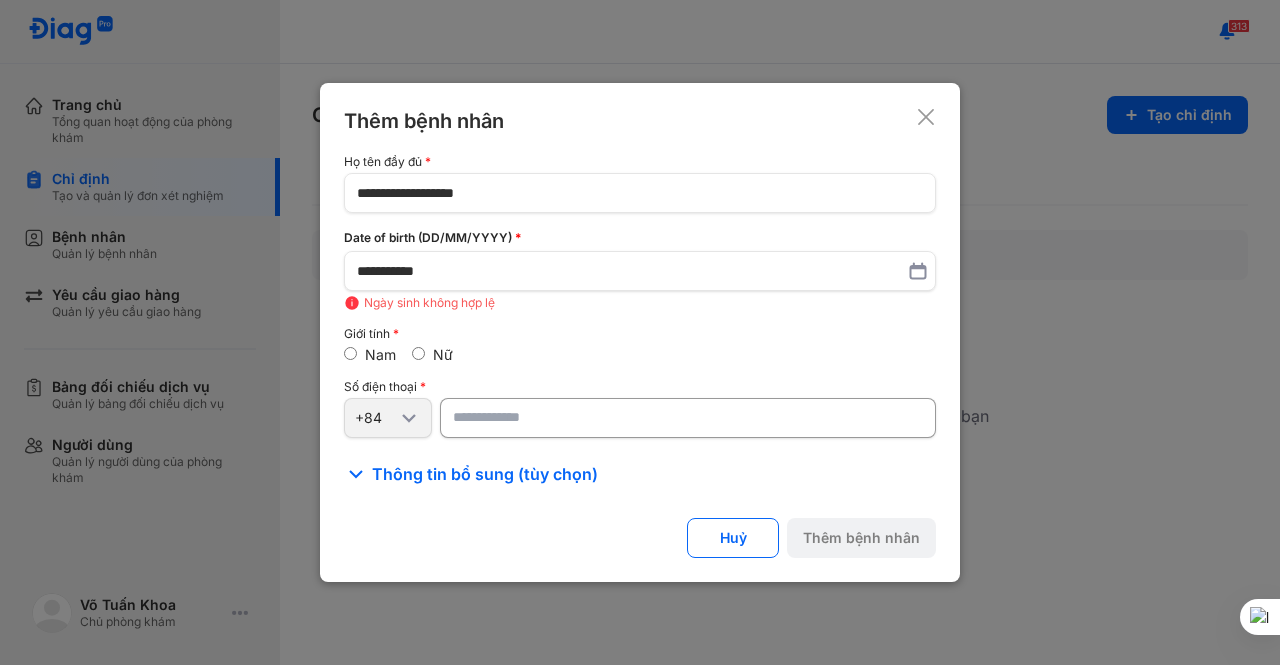 click at bounding box center (688, 418) 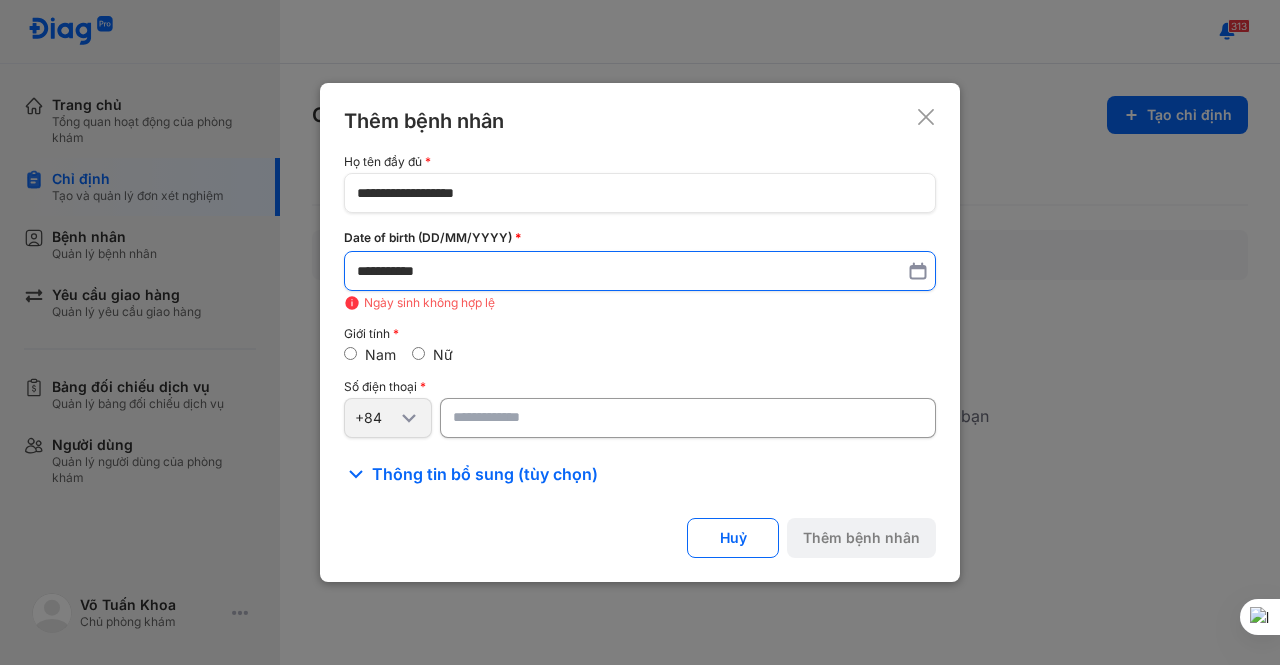 type on "*********" 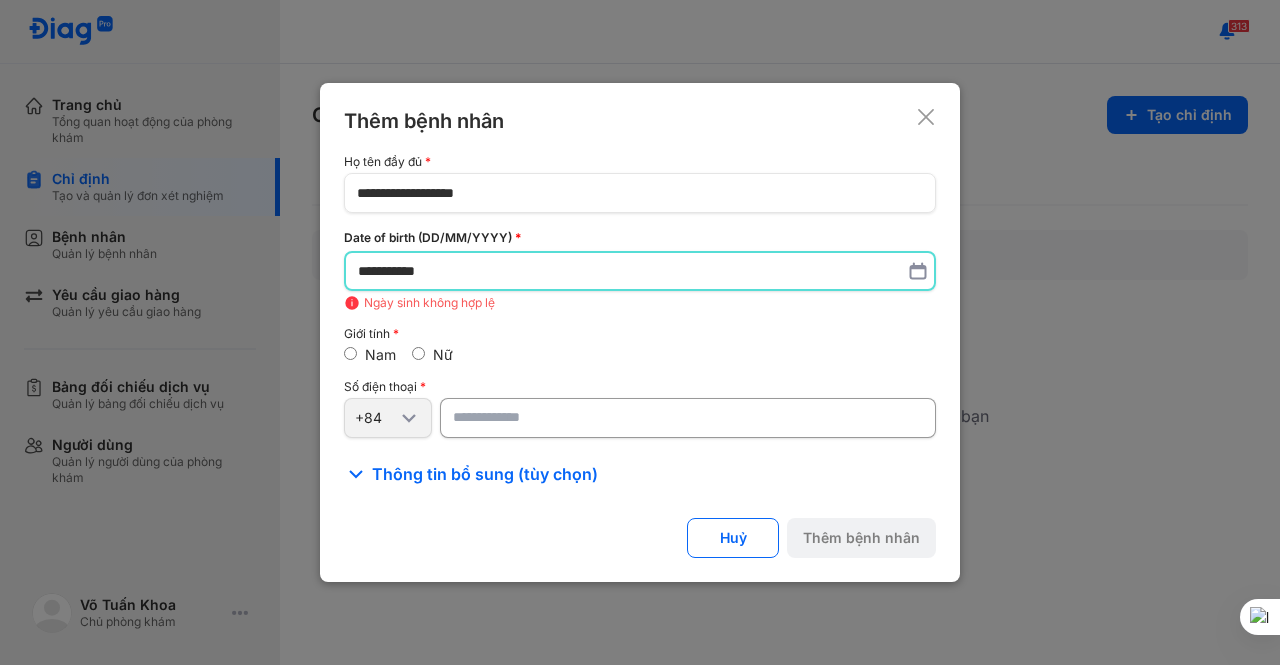 click on "**********" at bounding box center [640, 271] 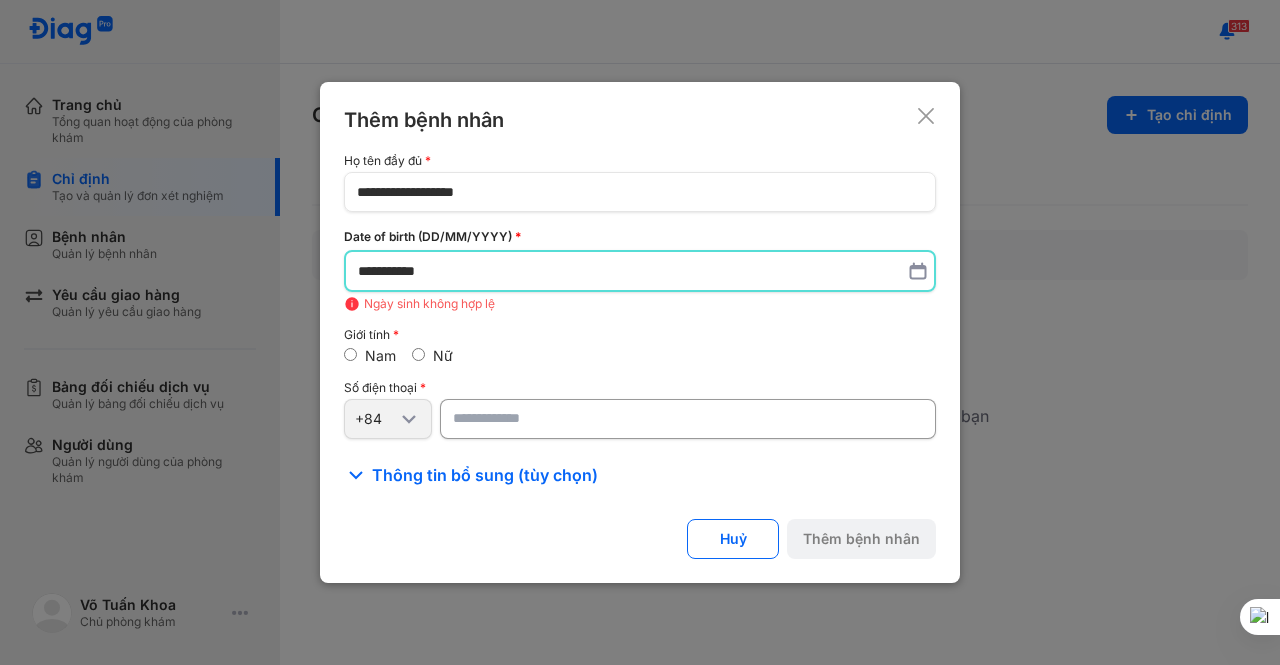 click 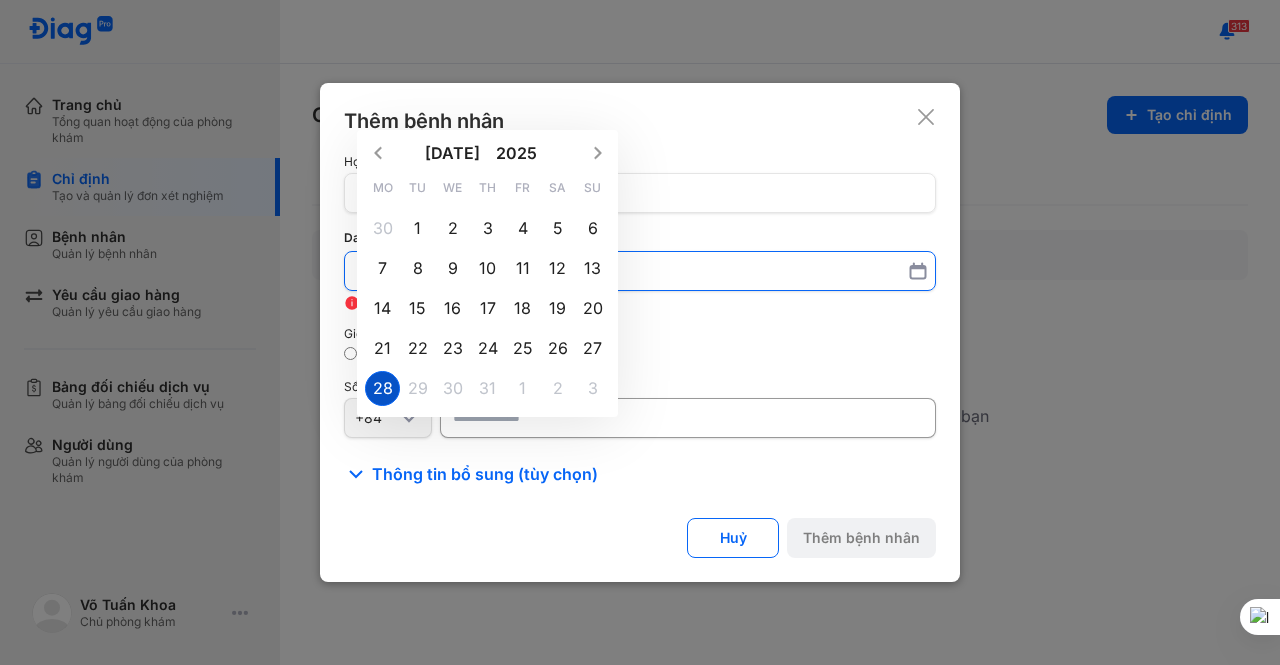 click on "28" at bounding box center (382, 388) 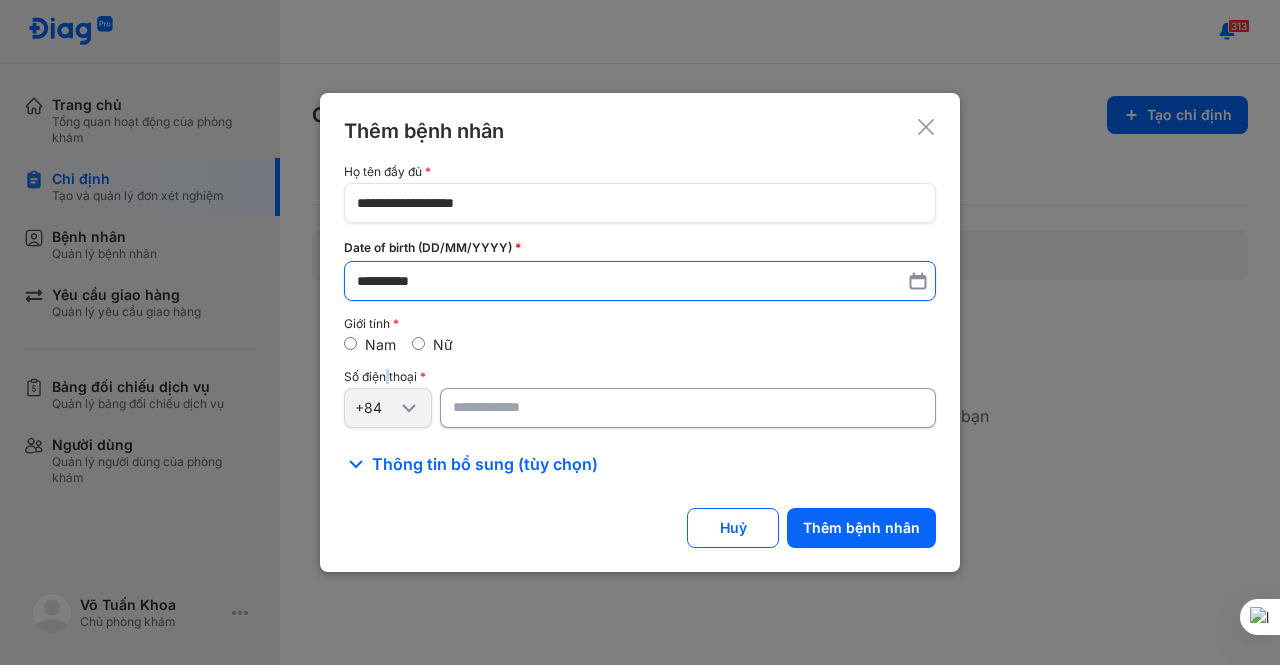 click on "Số điện thoại" at bounding box center [640, 377] 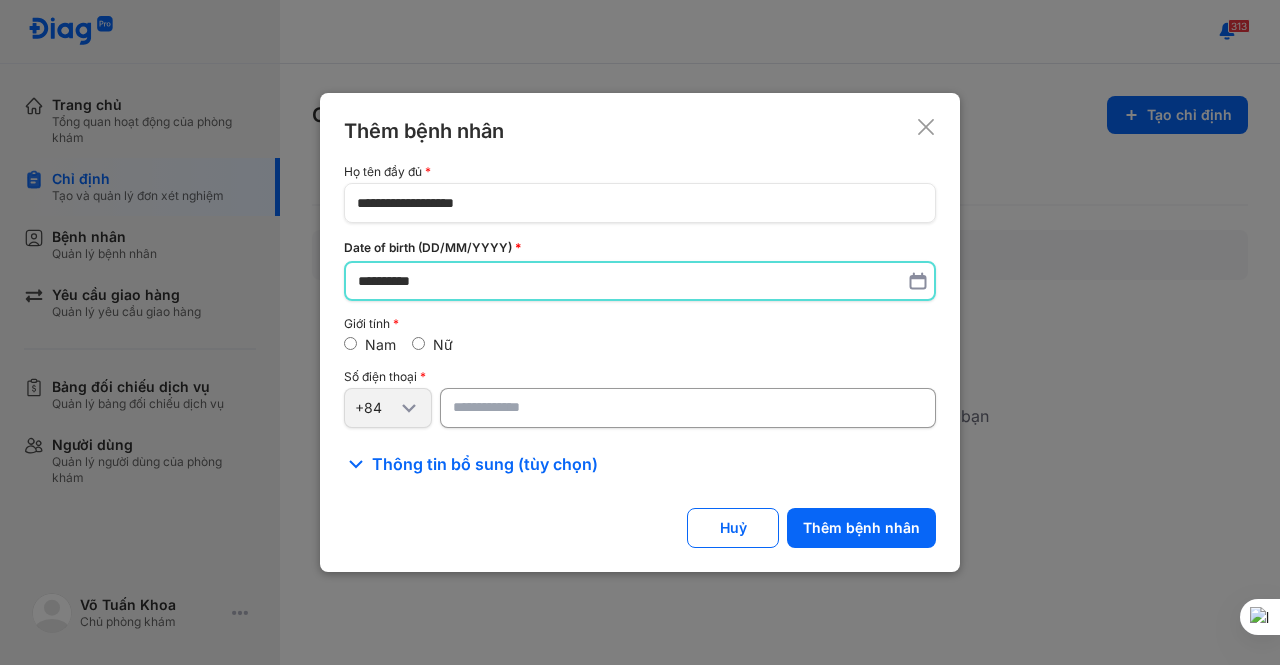 click on "**********" at bounding box center (640, 281) 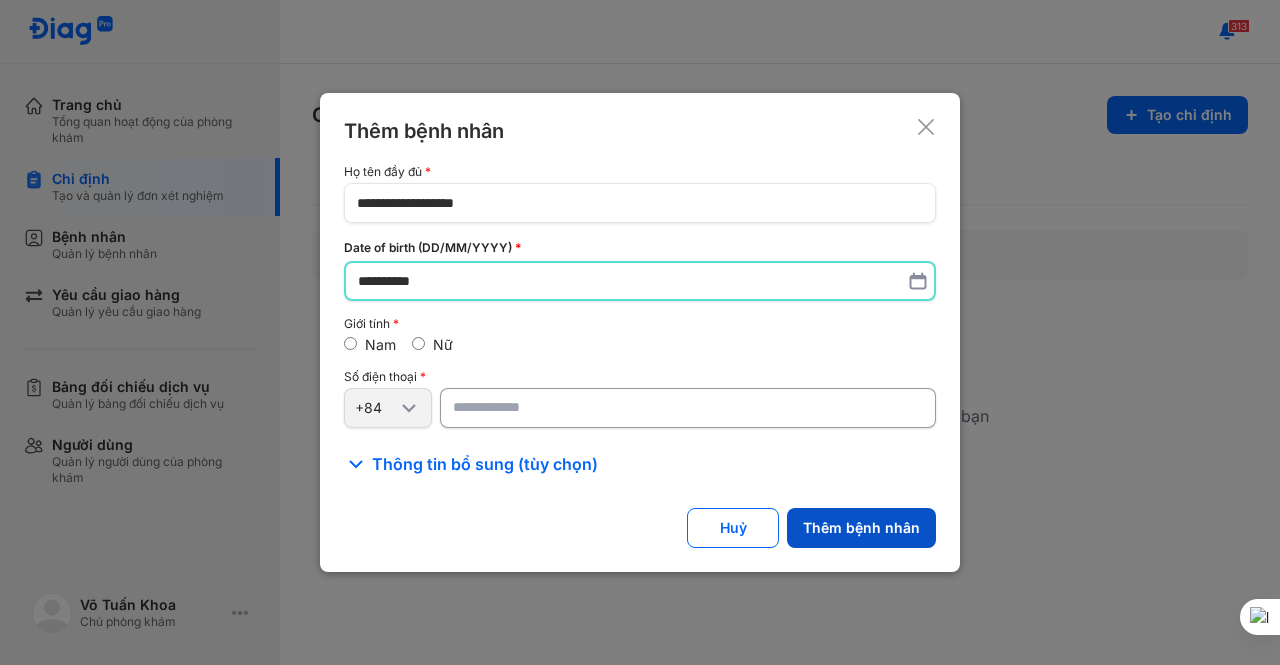 type on "**********" 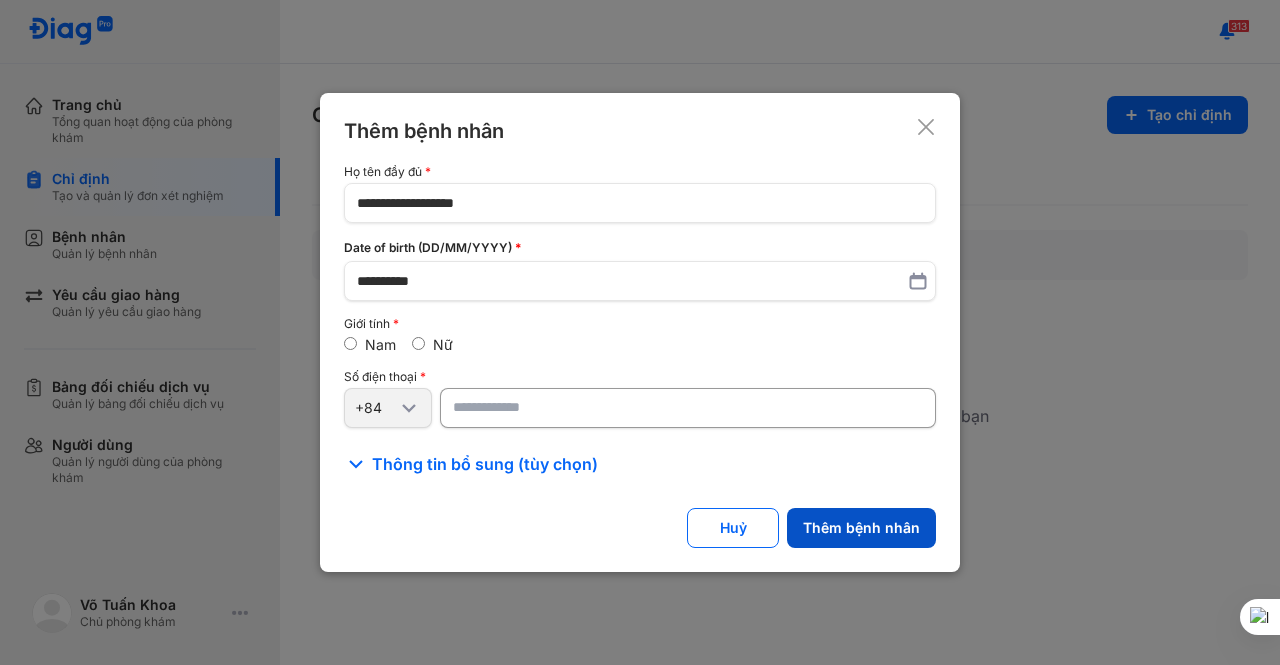 click on "Thêm bệnh nhân" at bounding box center [861, 528] 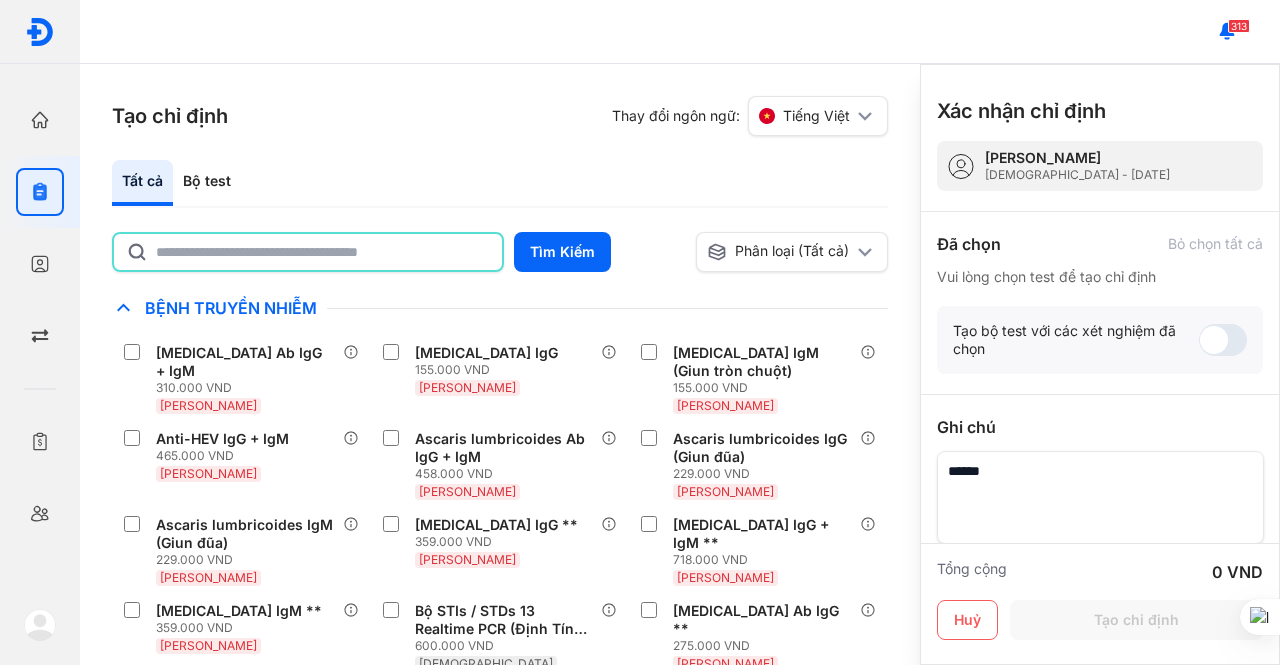 click 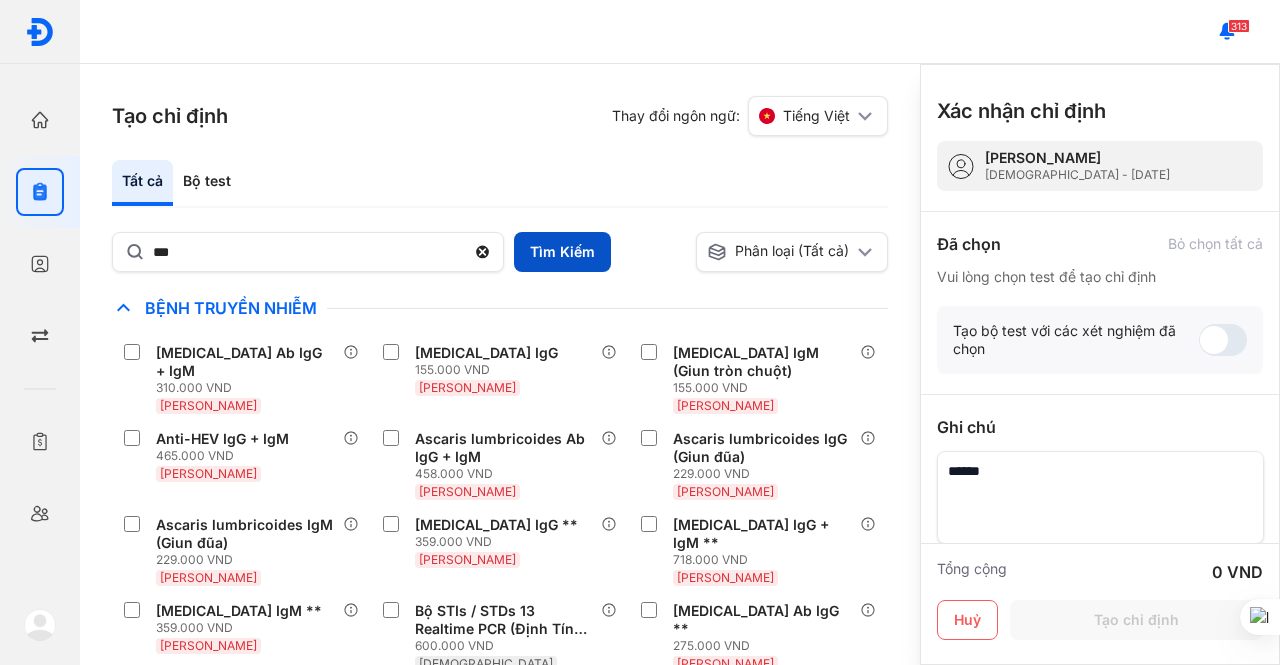 click on "Tìm Kiếm" at bounding box center [562, 252] 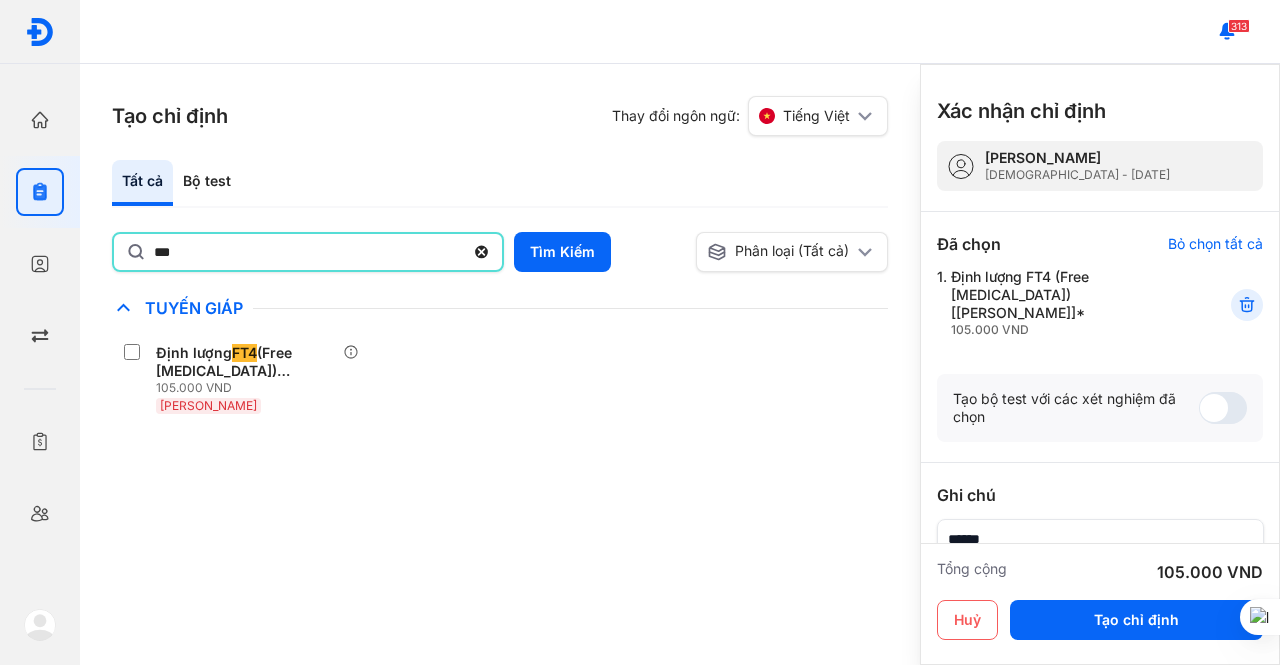 click on "***" 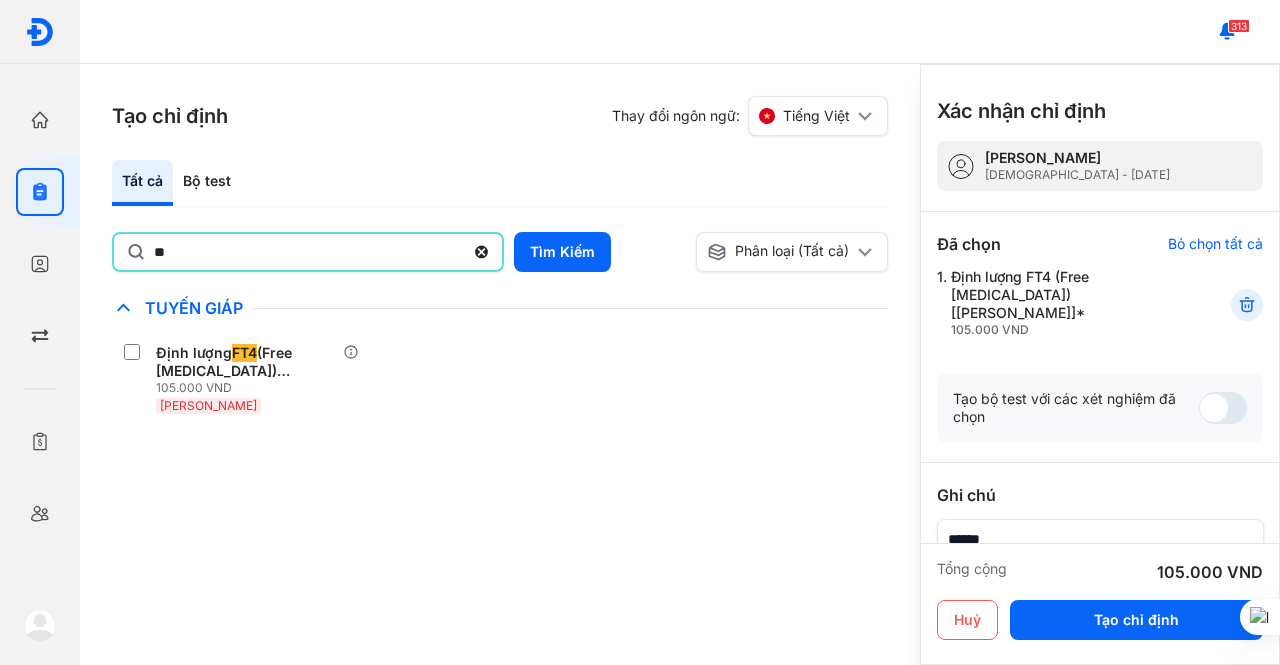 type on "*" 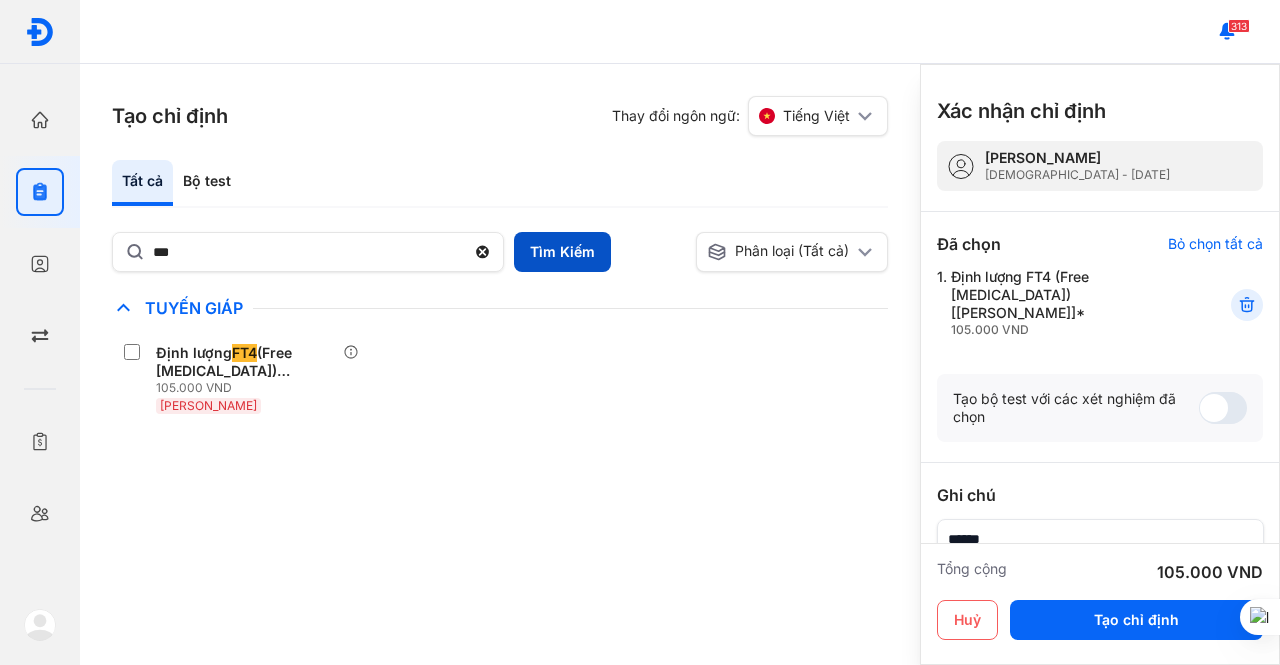 click on "Tìm Kiếm" at bounding box center (562, 252) 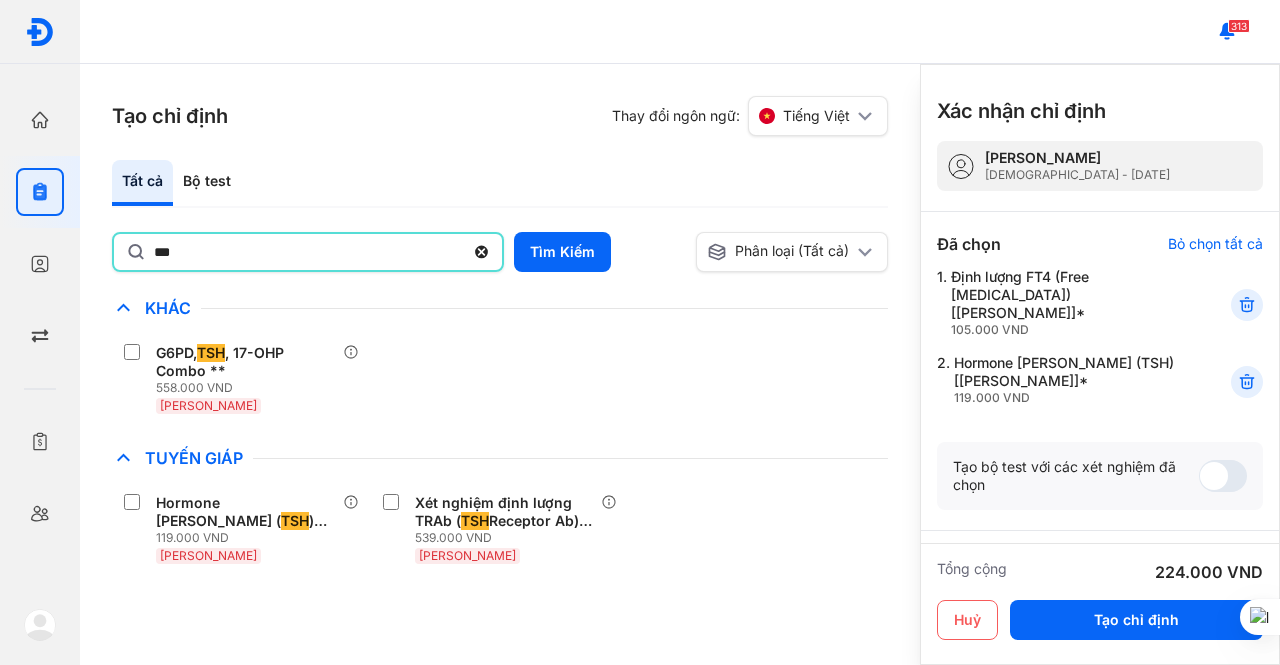 click on "***" 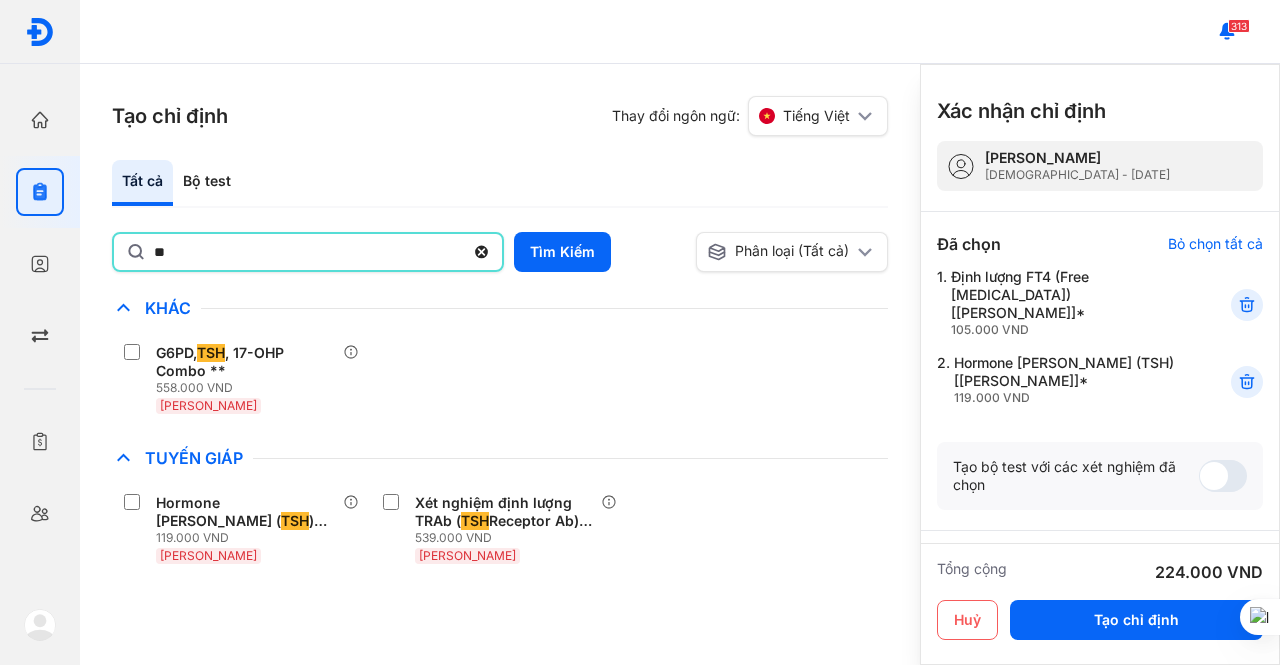 type on "*" 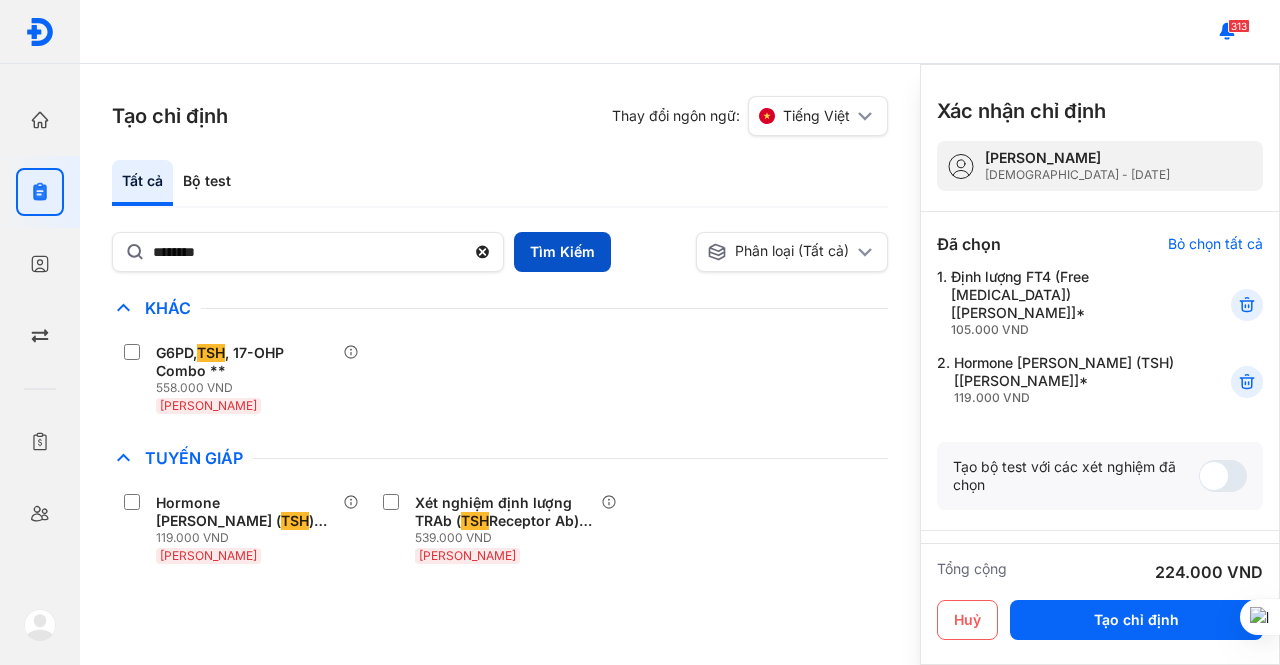 click on "Tìm Kiếm" at bounding box center [562, 252] 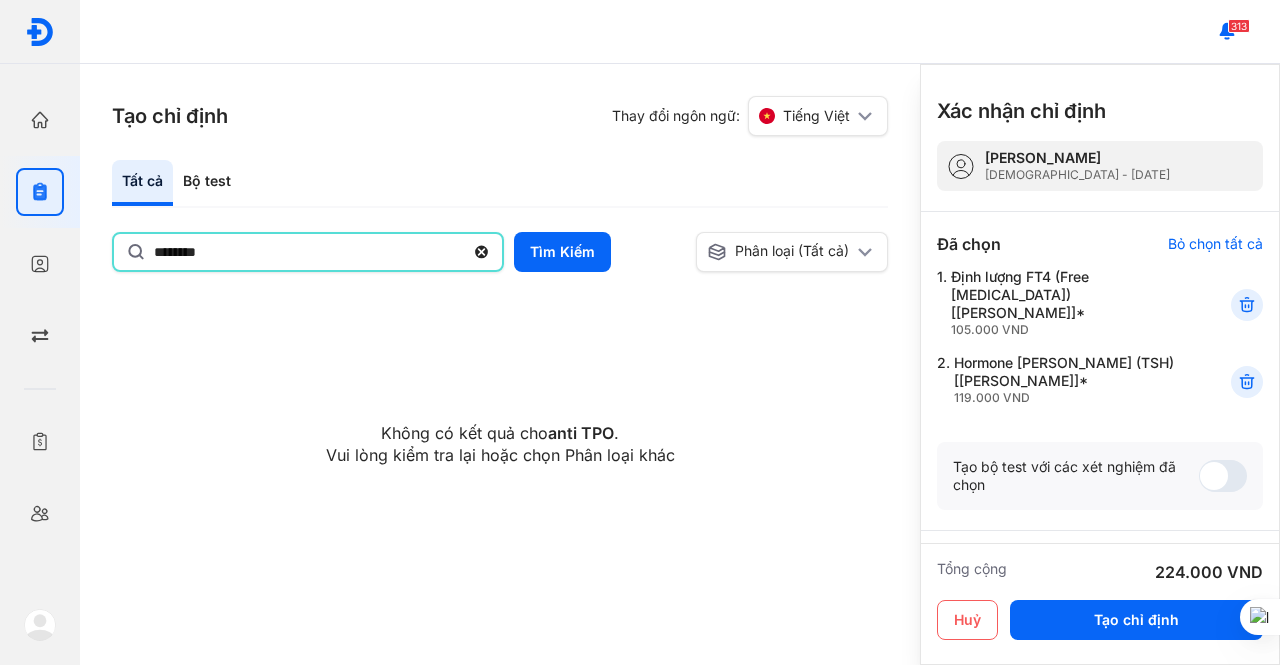 click on "********" 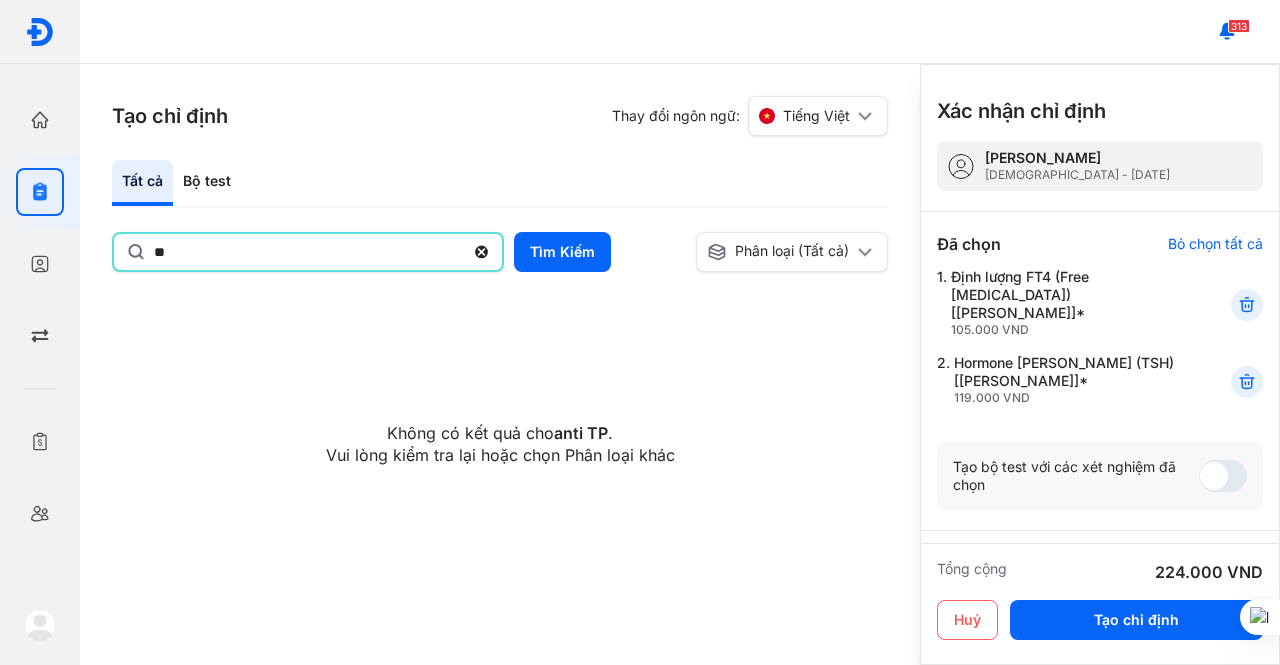 type on "*" 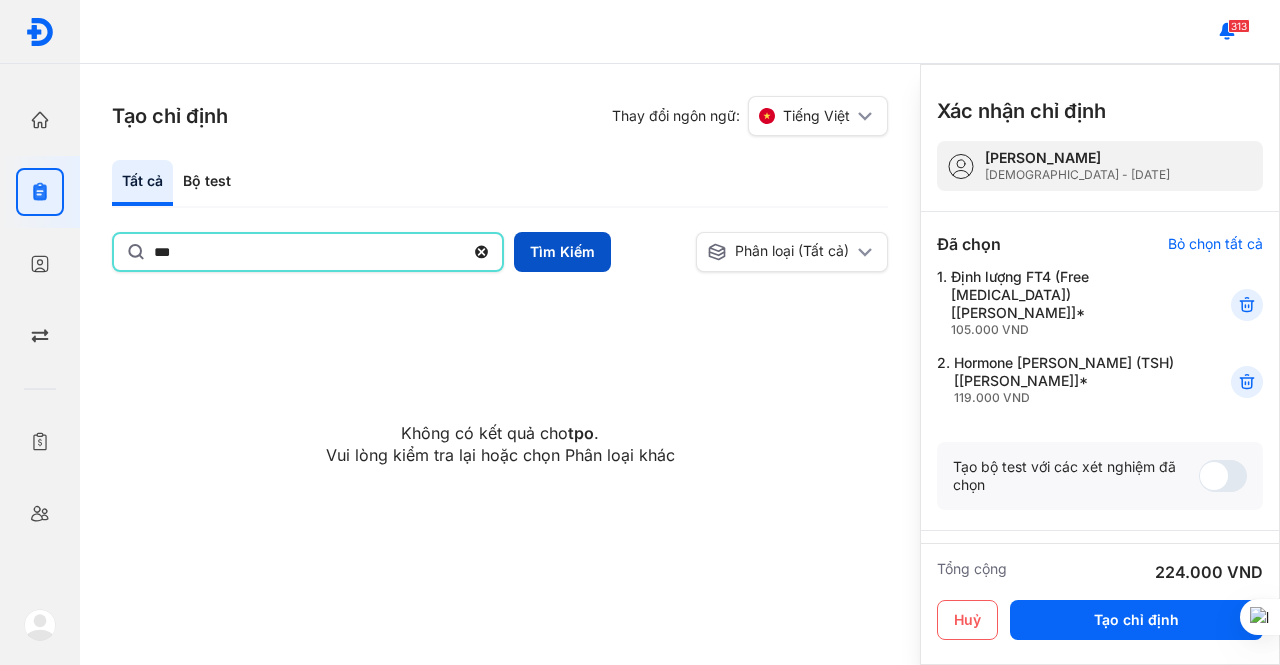 type on "***" 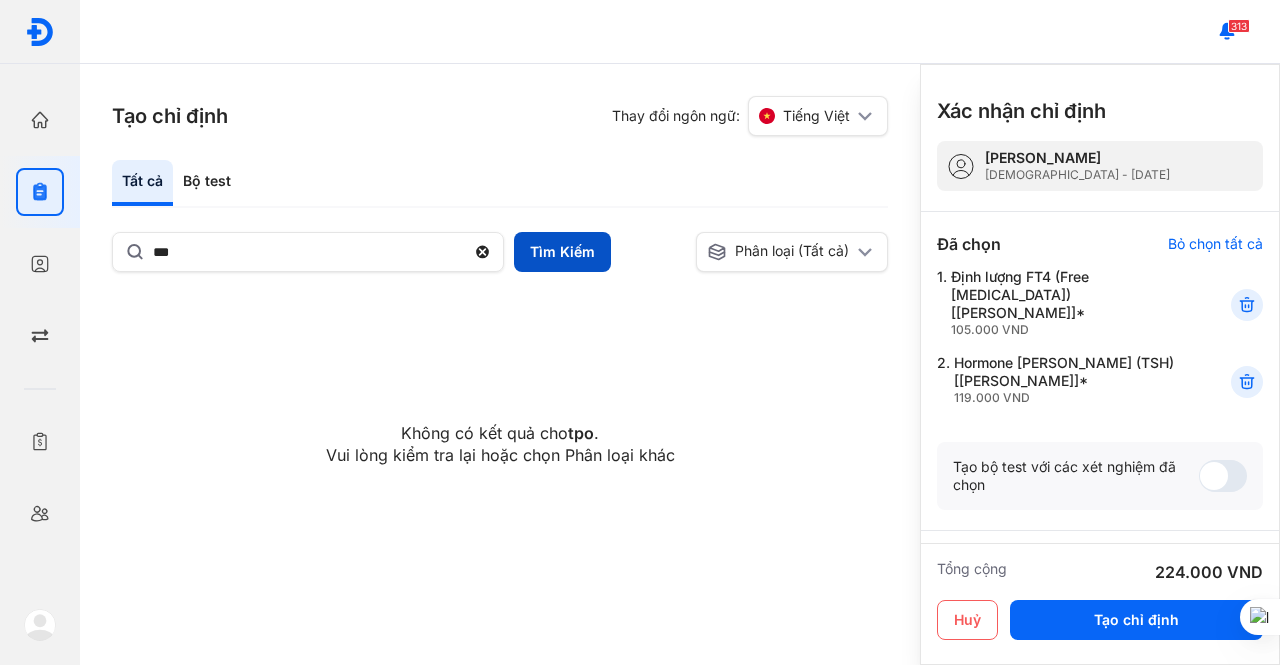 click on "Tìm Kiếm" at bounding box center [562, 252] 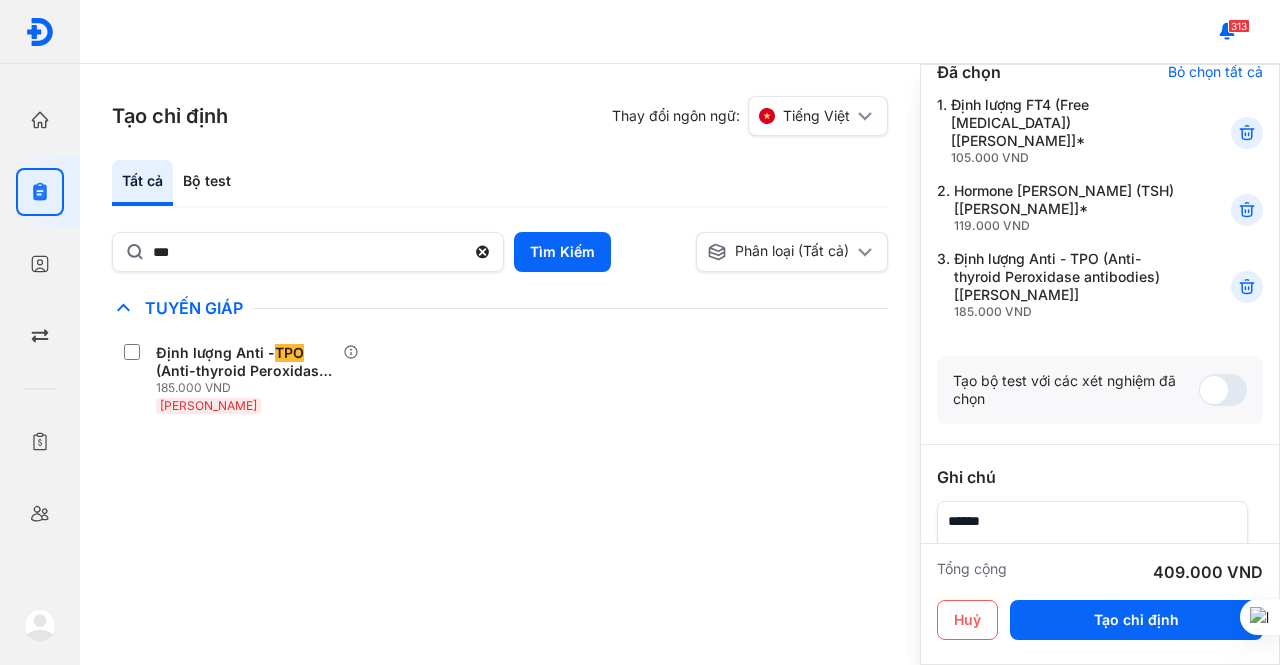 scroll, scrollTop: 174, scrollLeft: 0, axis: vertical 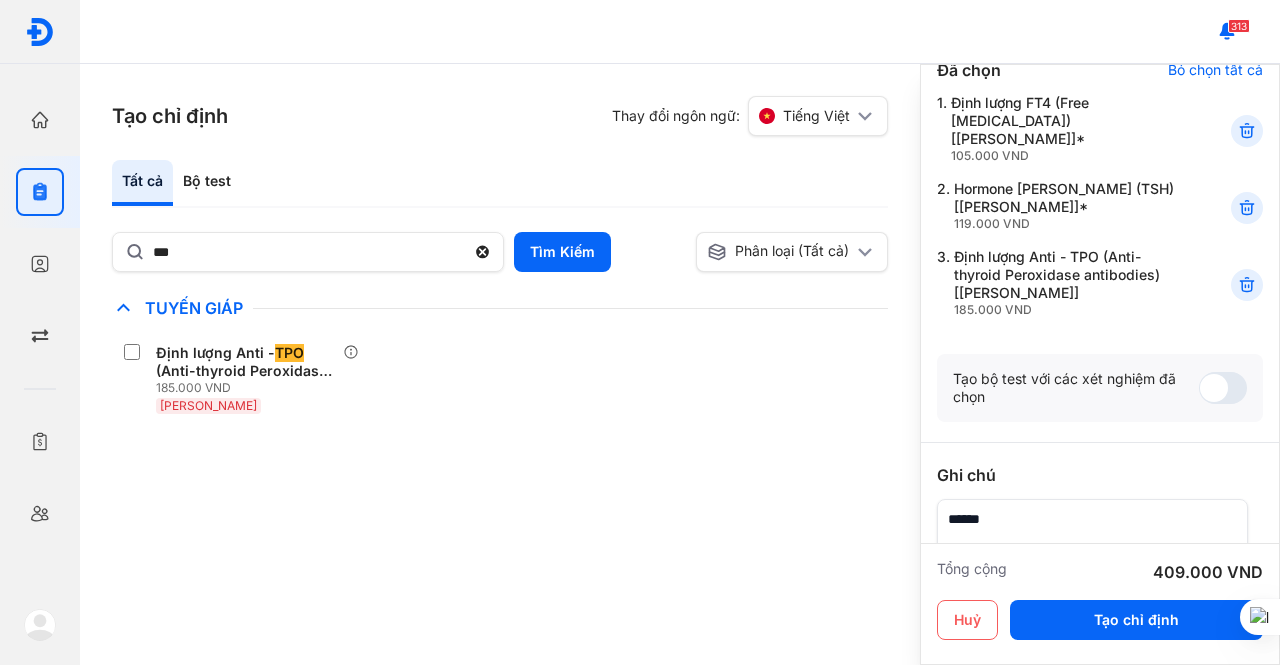 click at bounding box center [1223, 388] 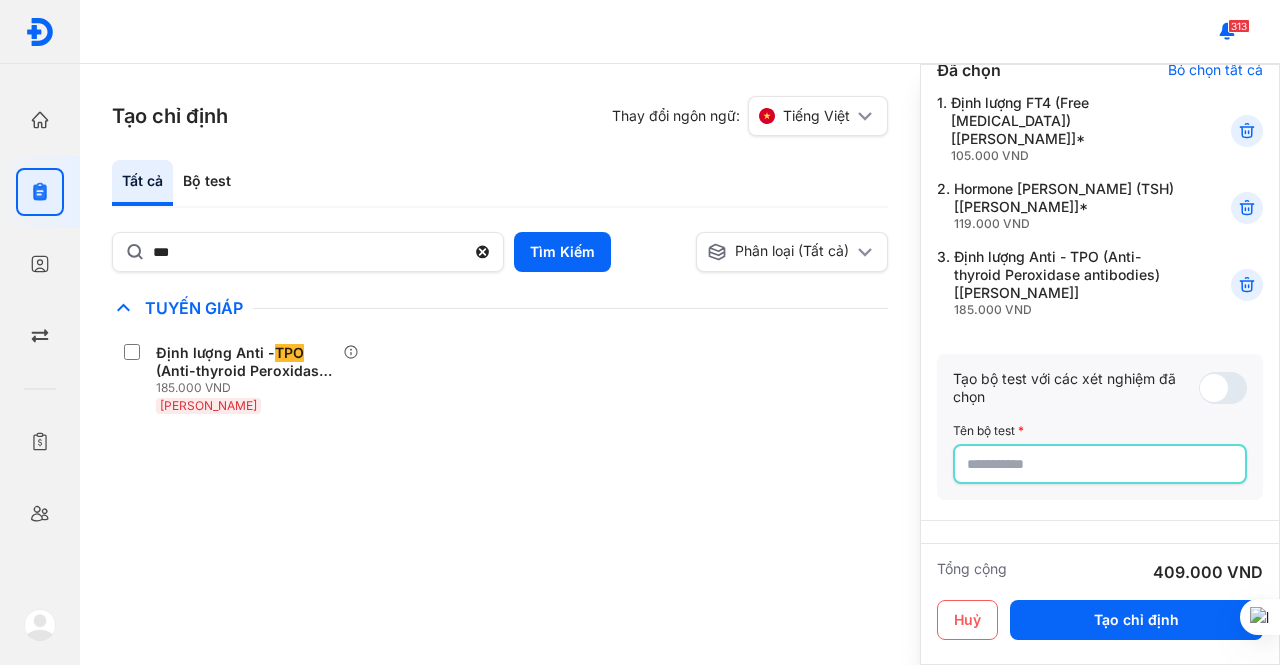click 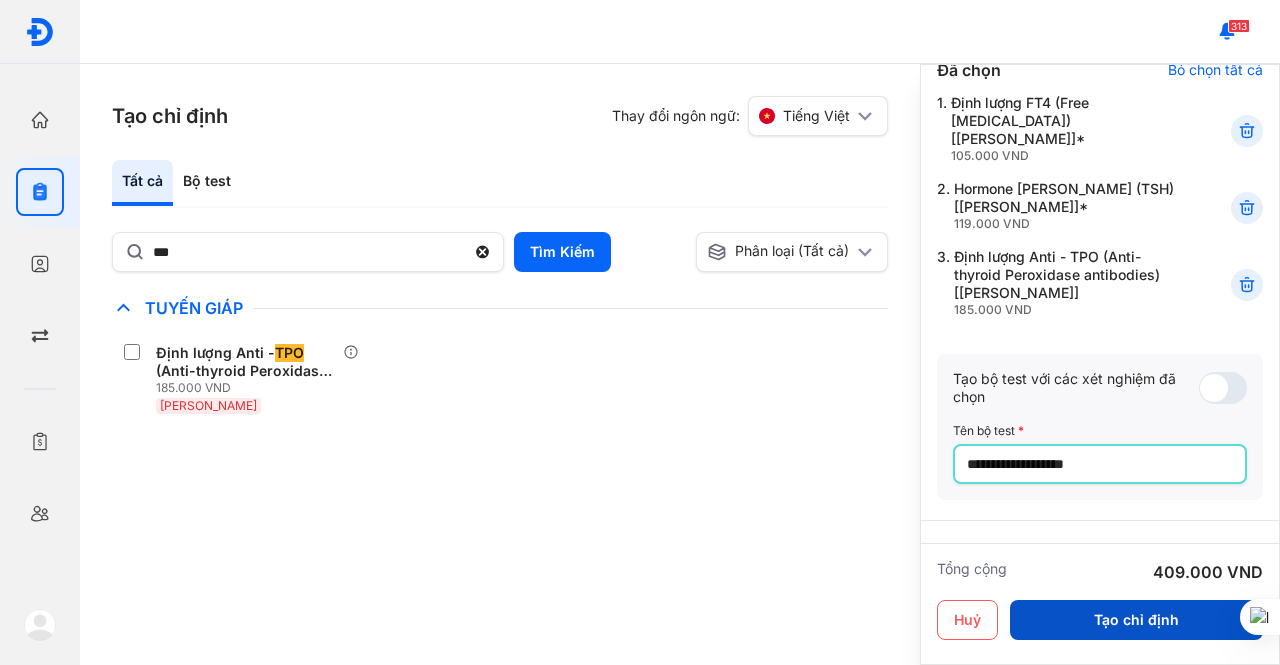 type on "**********" 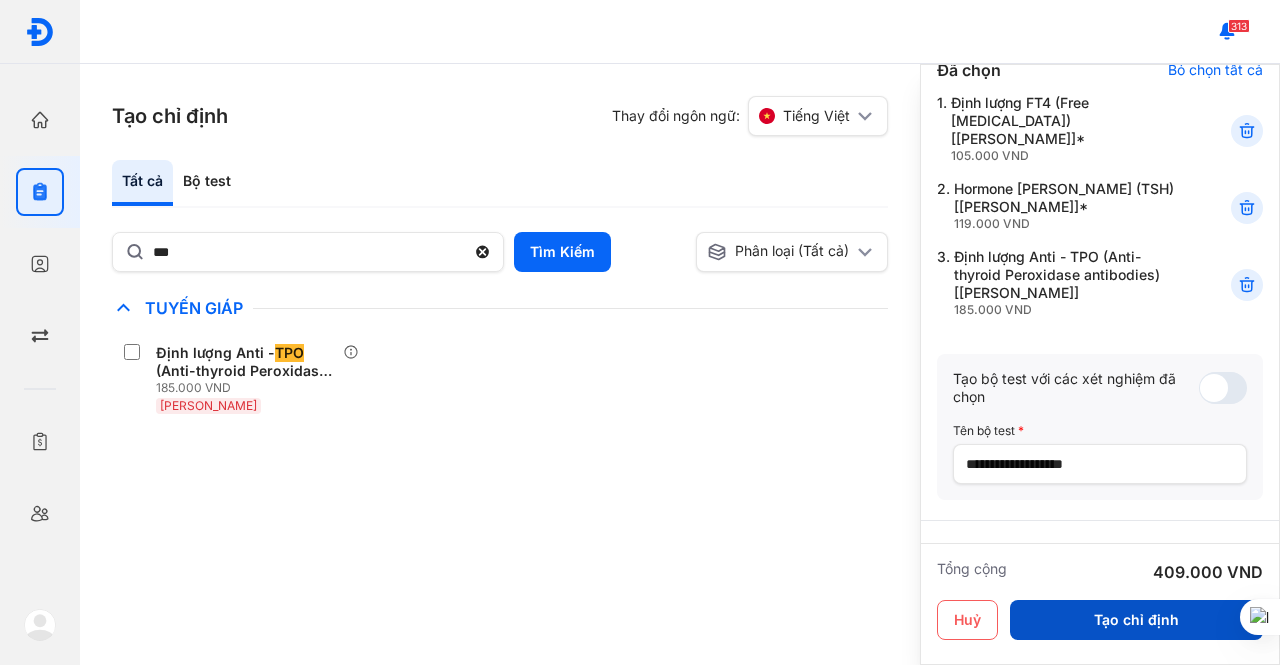 click on "Tạo chỉ định" at bounding box center [1136, 620] 